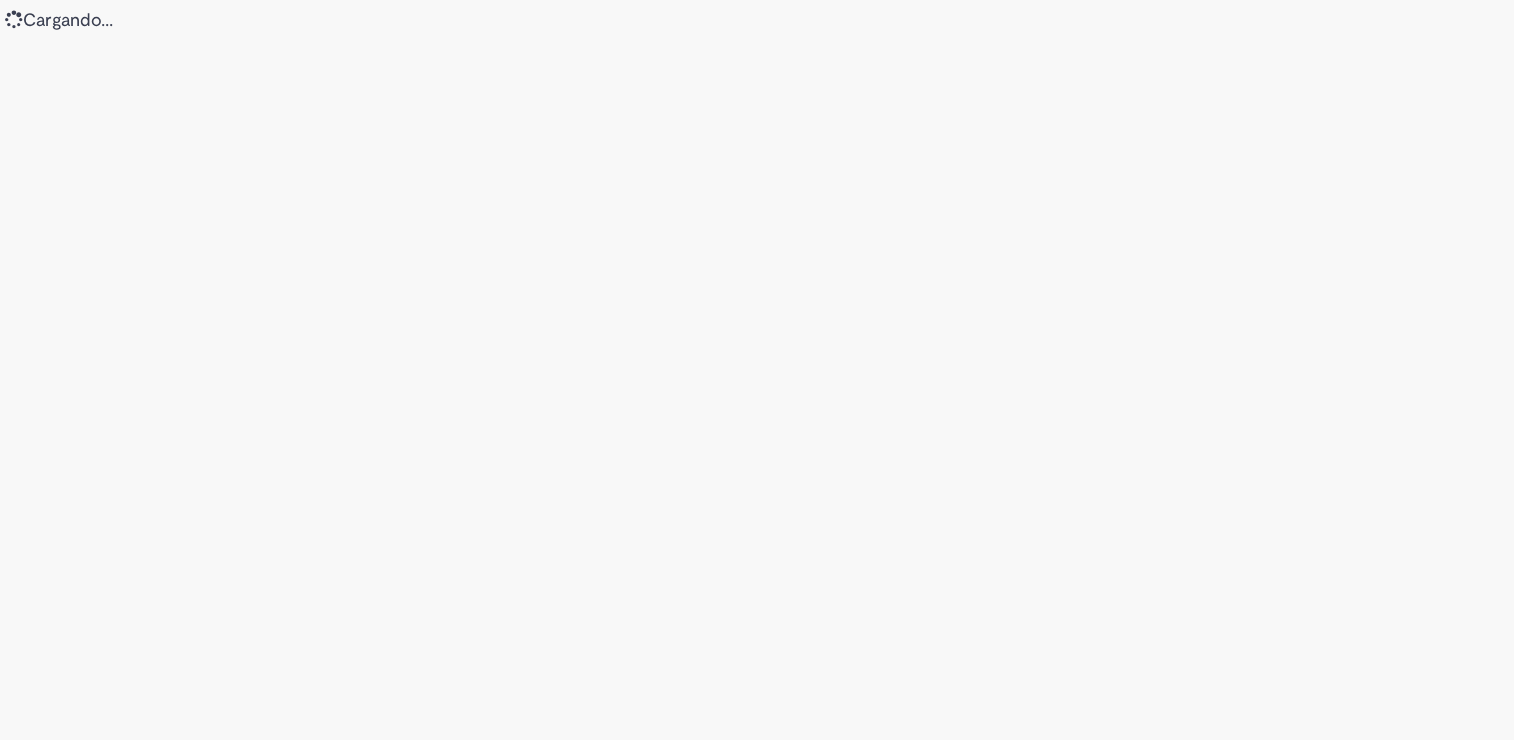 scroll, scrollTop: 0, scrollLeft: 0, axis: both 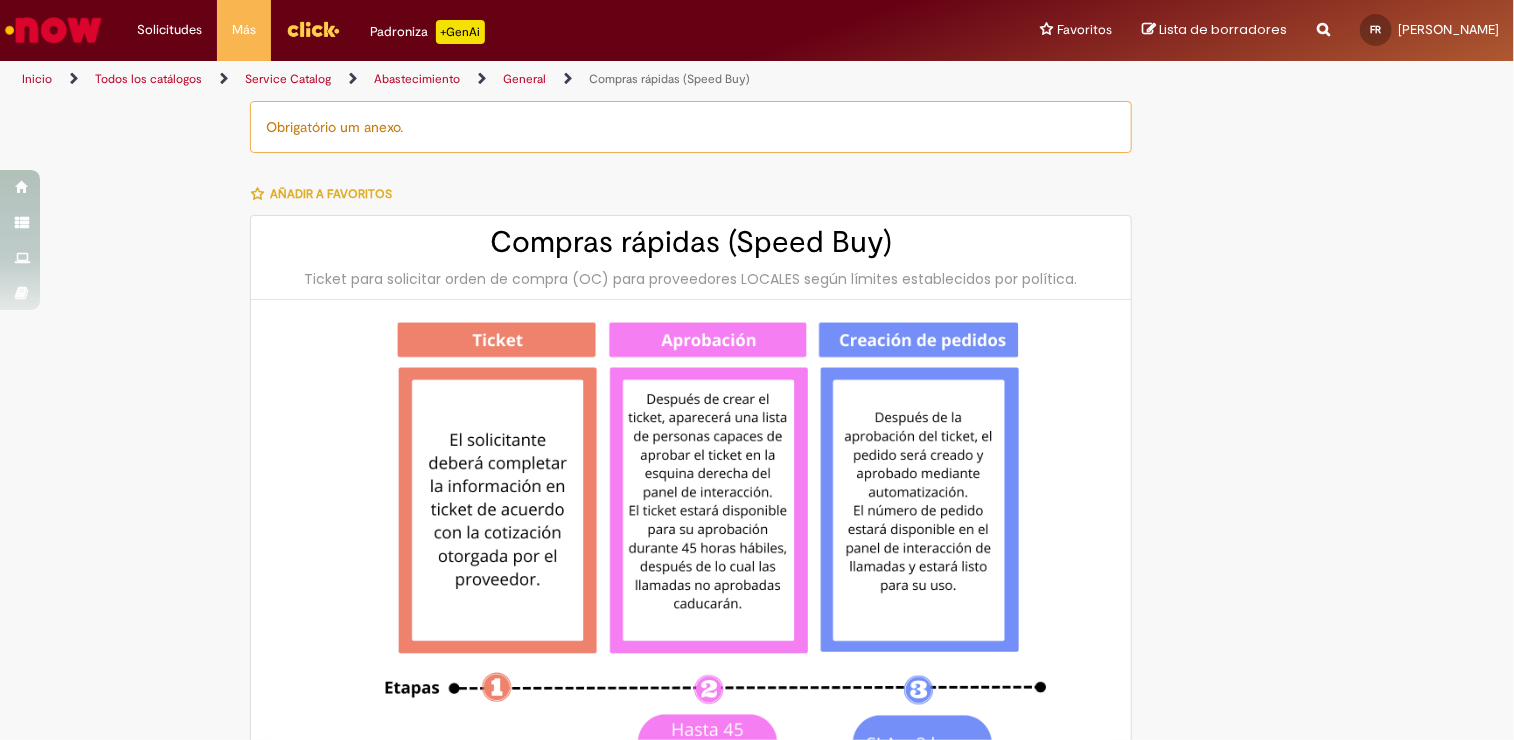 type on "********" 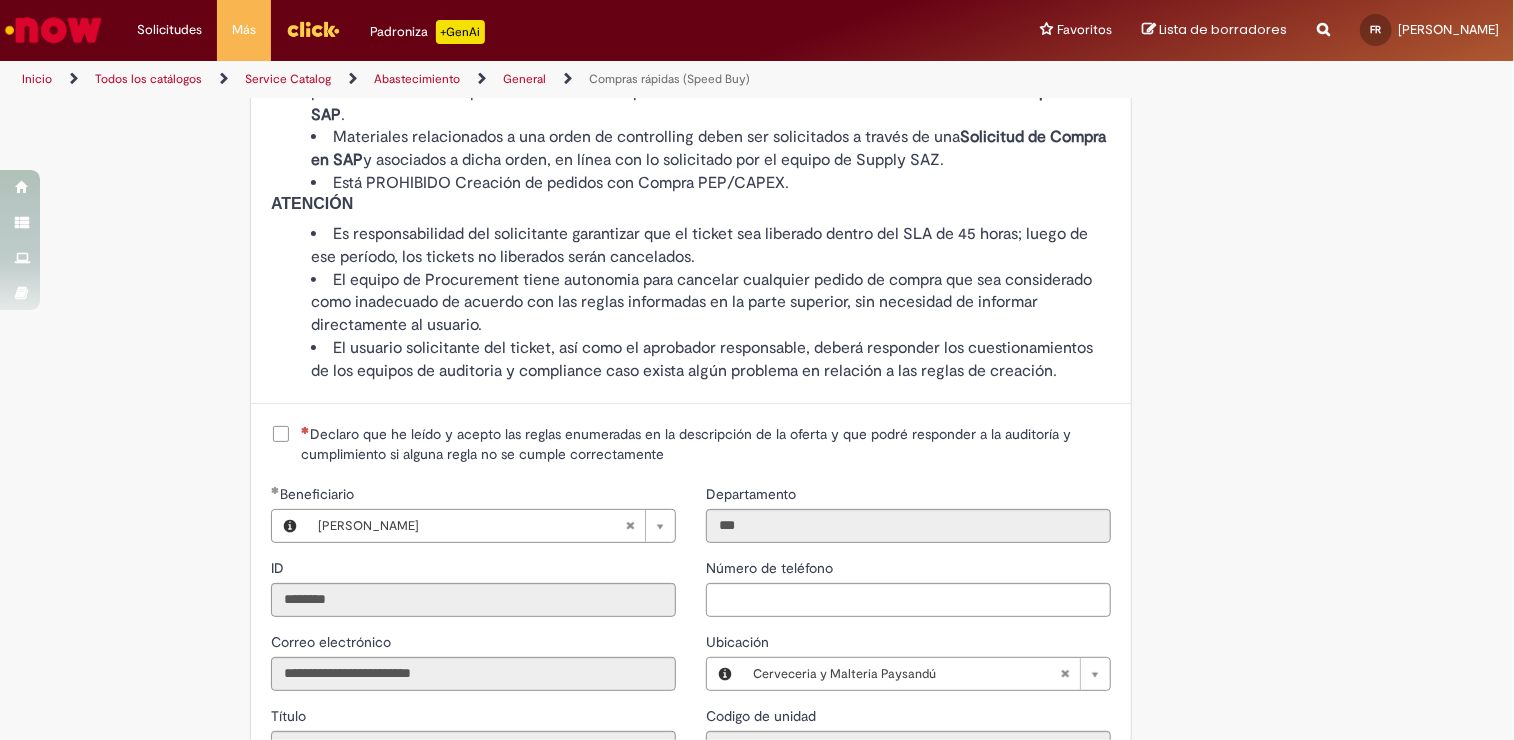 scroll, scrollTop: 1800, scrollLeft: 0, axis: vertical 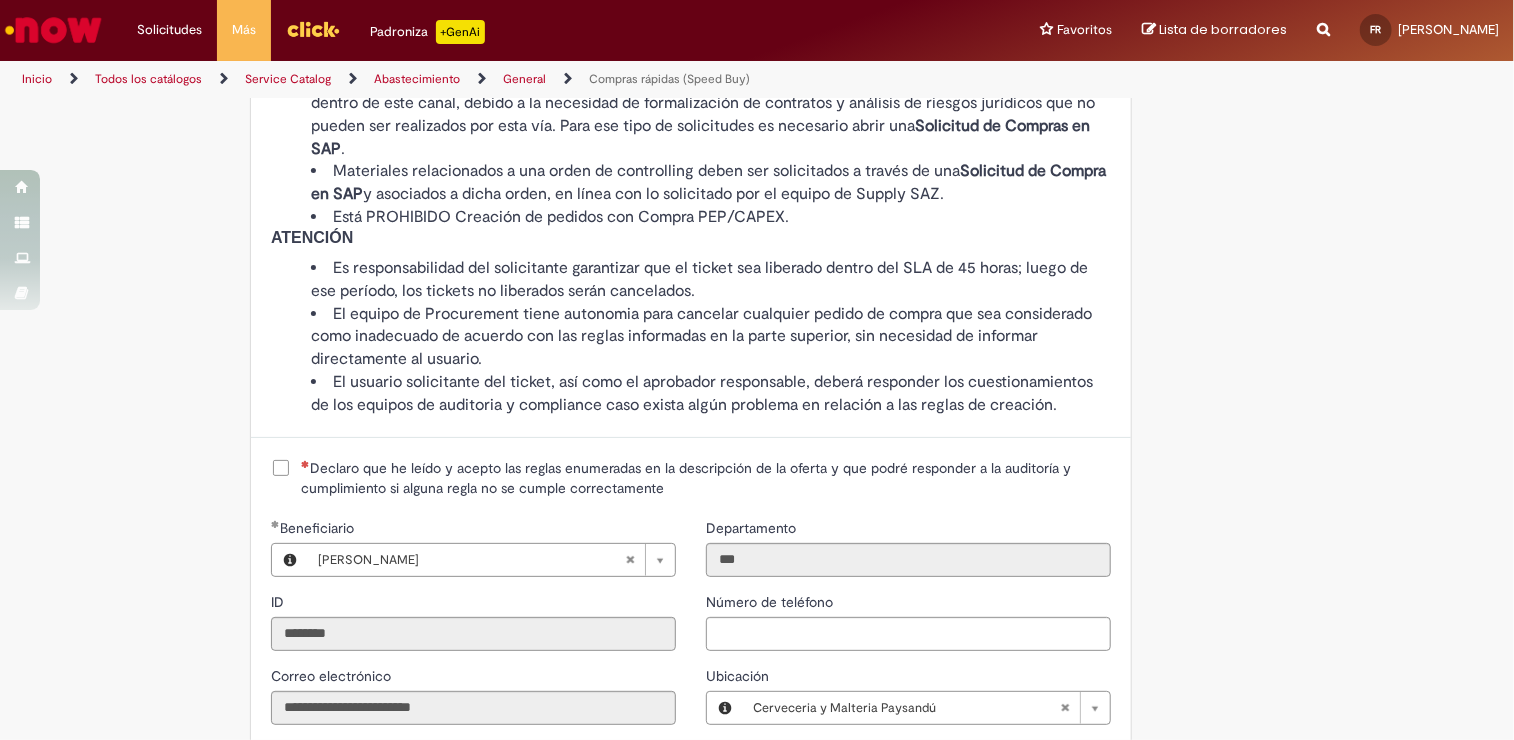 click on "Declaro que he leído y acepto las reglas enumeradas en la descripción de la oferta y que podré responder a la auditoría y cumplimiento si alguna regla no se cumple correctamente" at bounding box center (706, 478) 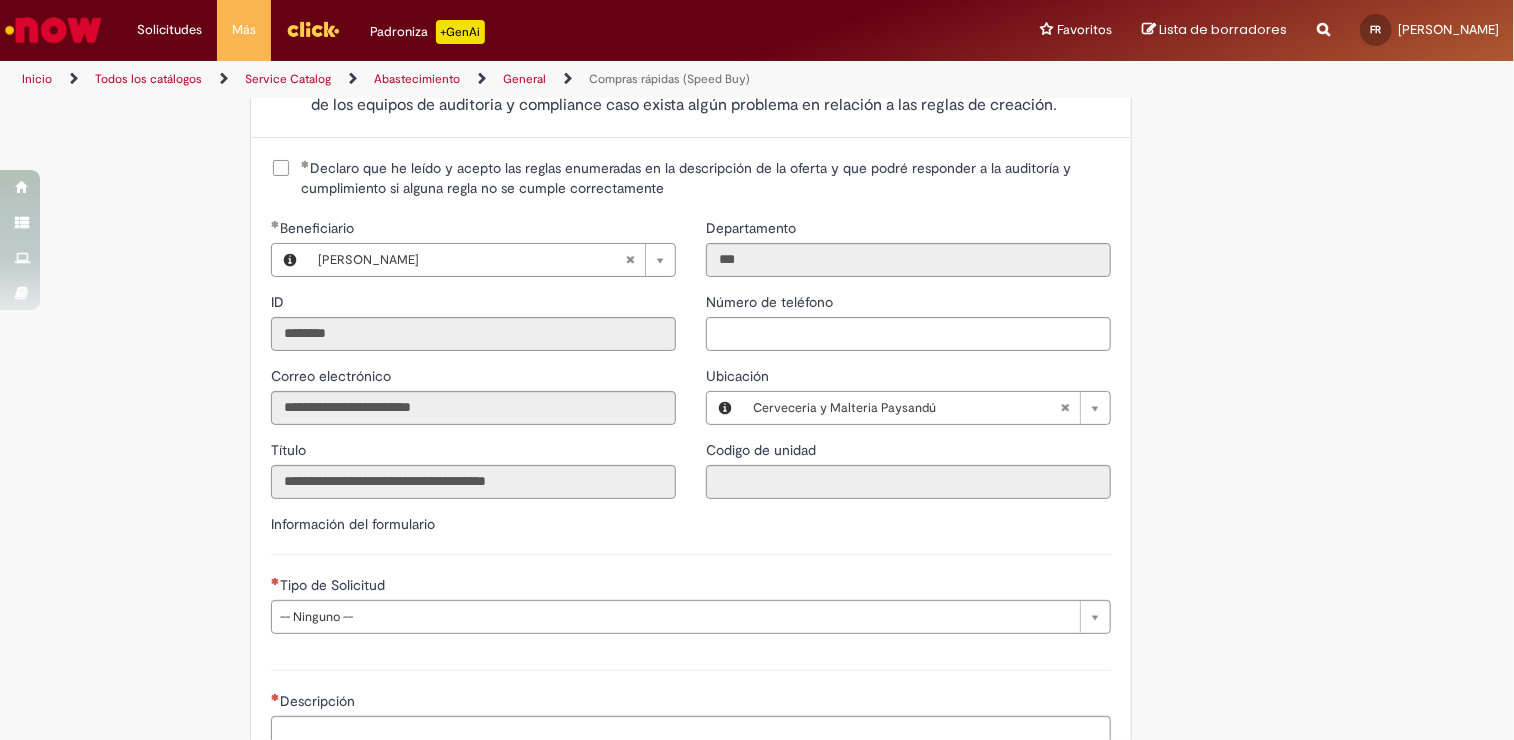 scroll, scrollTop: 2200, scrollLeft: 0, axis: vertical 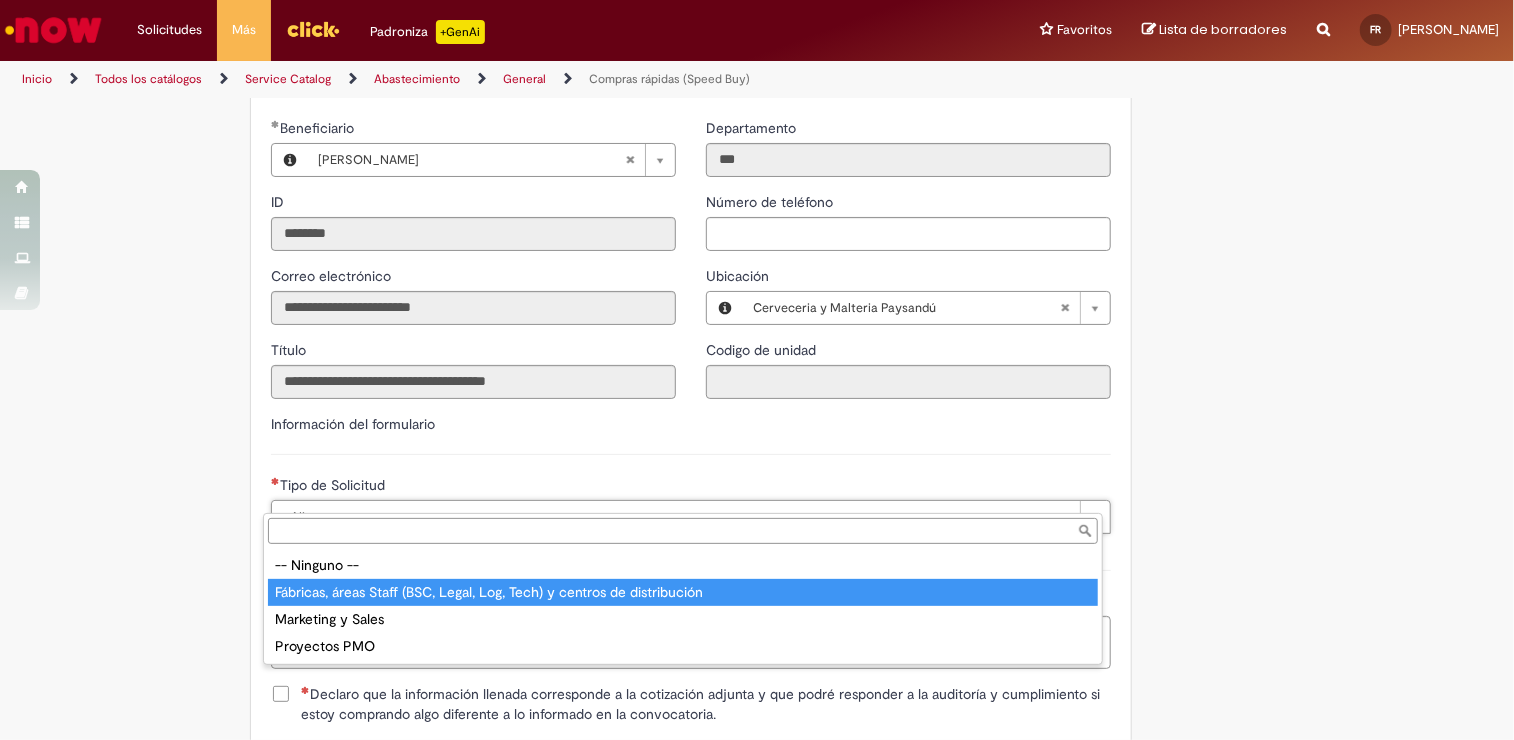 type on "**********" 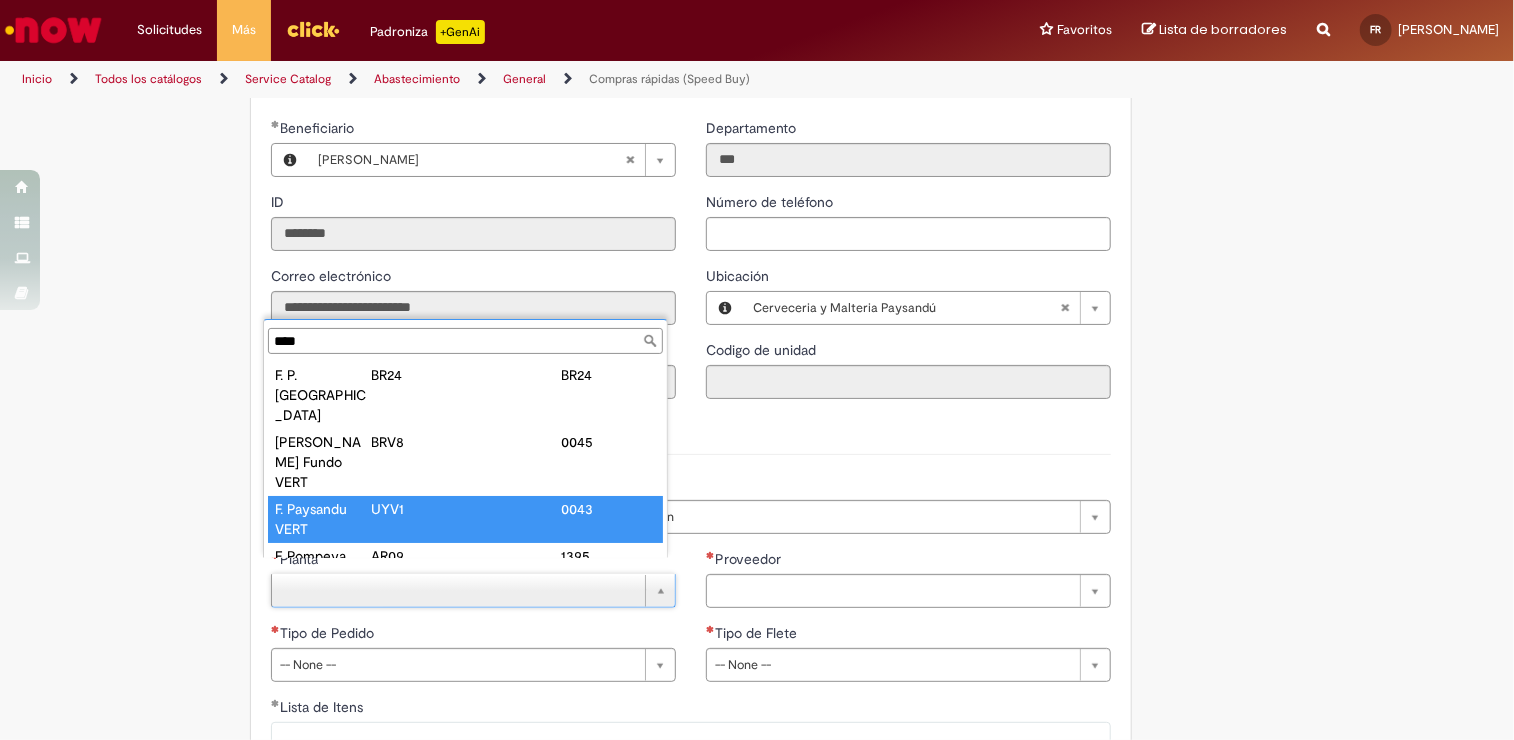 type on "****" 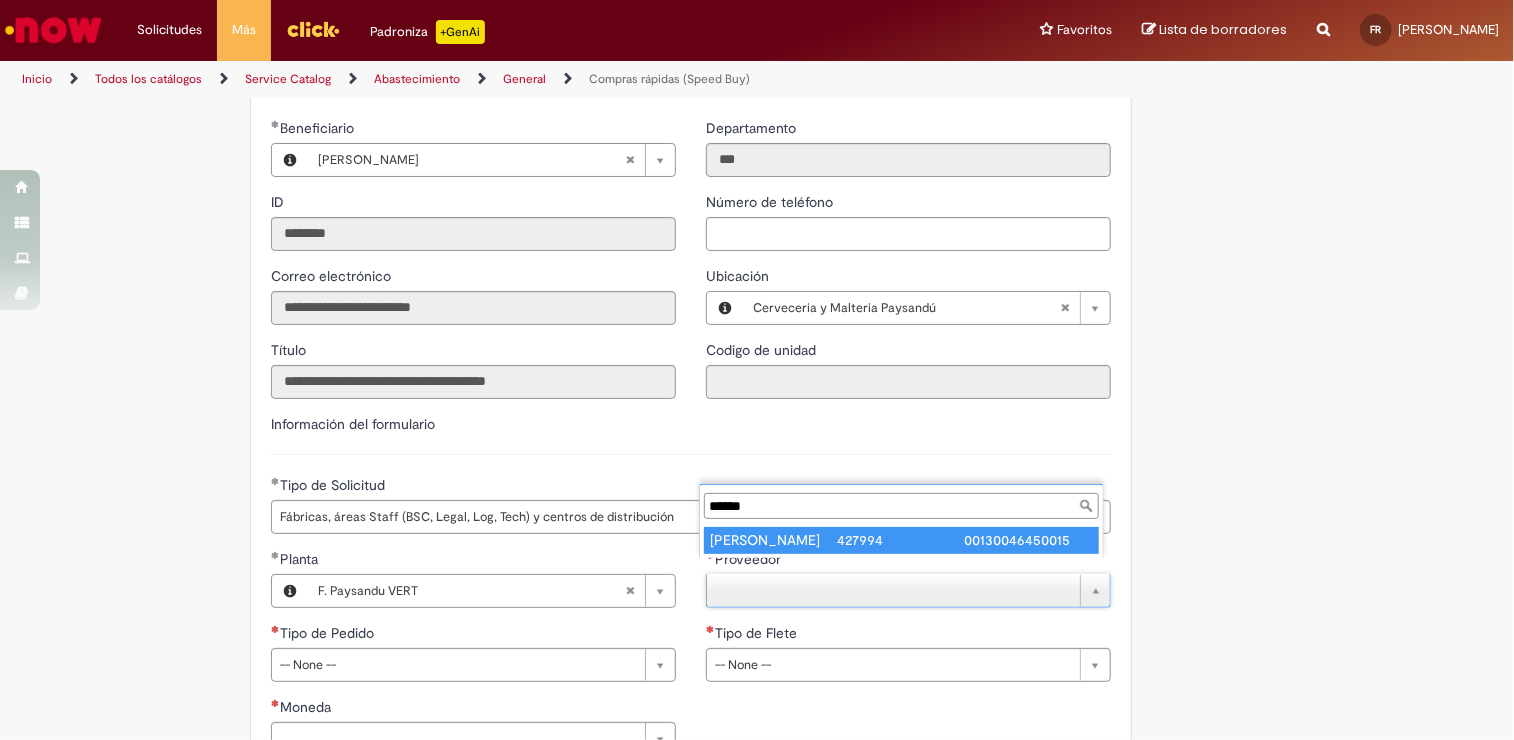 type on "******" 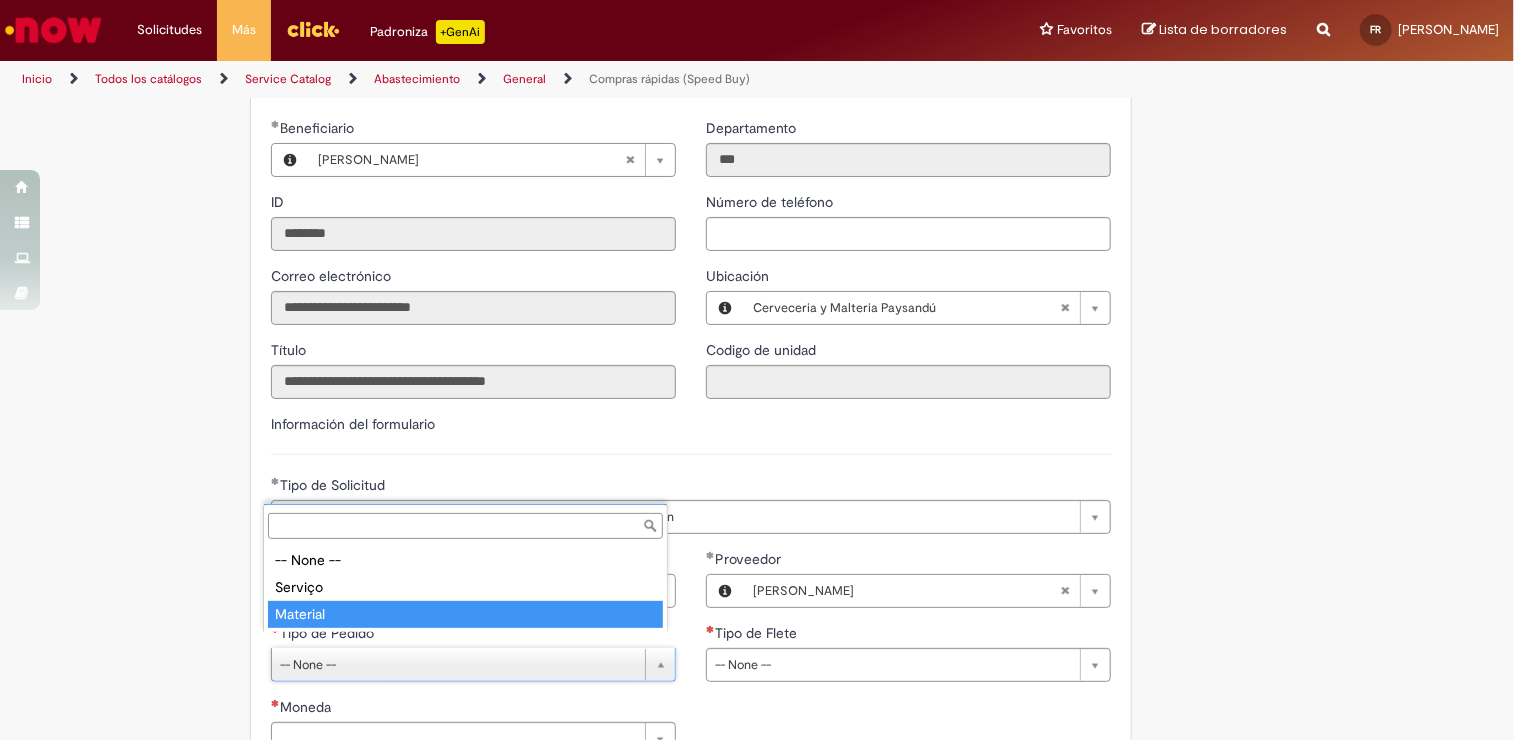 type on "********" 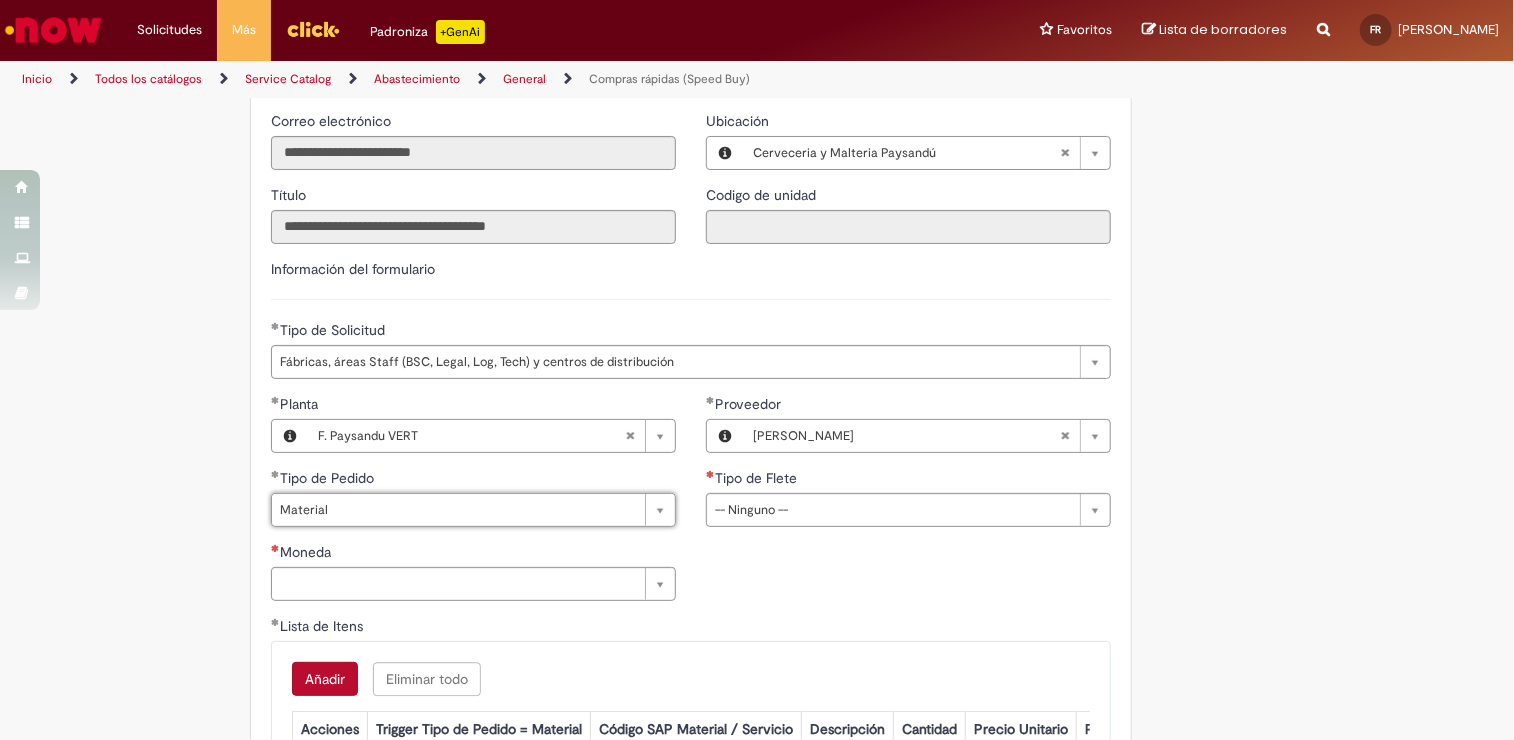 scroll, scrollTop: 2400, scrollLeft: 0, axis: vertical 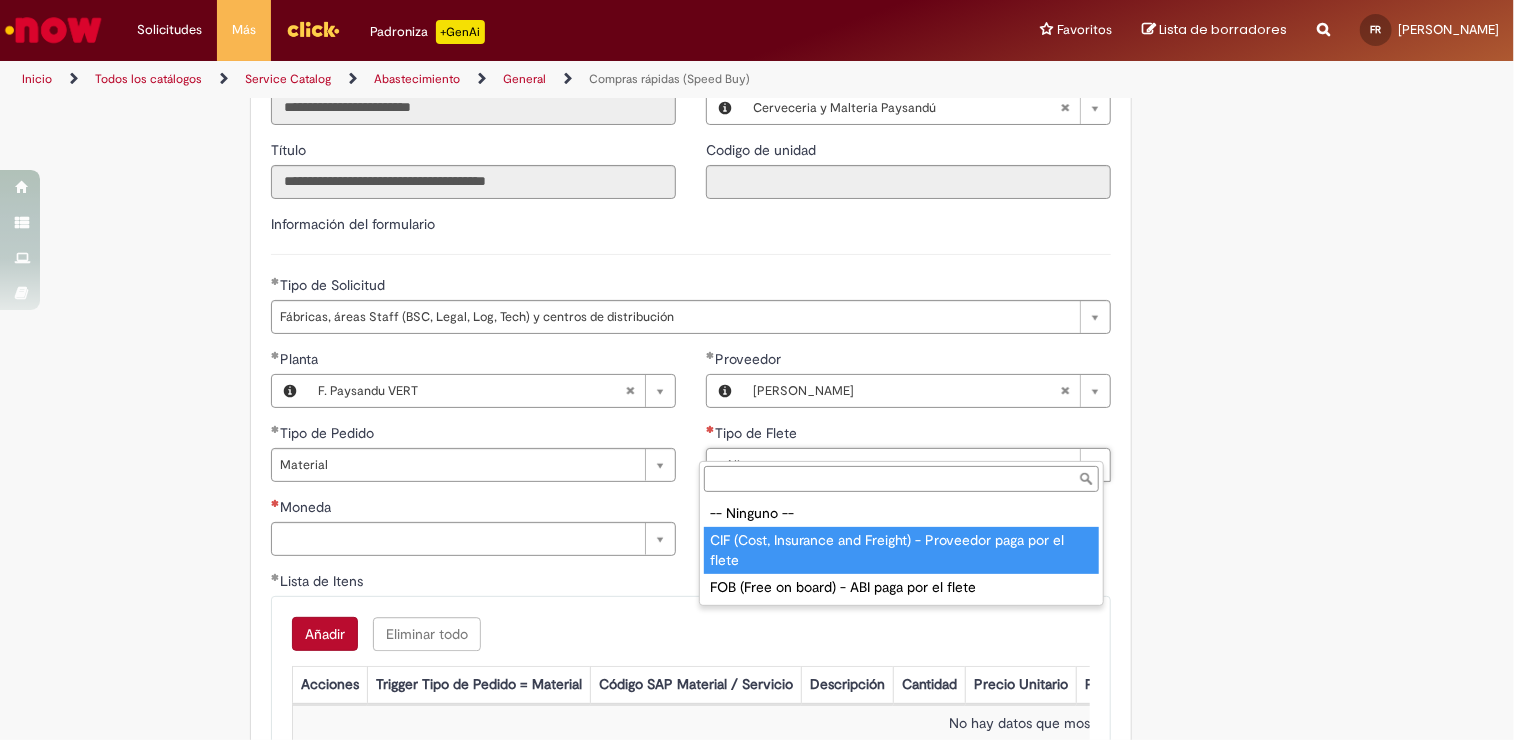 type on "**********" 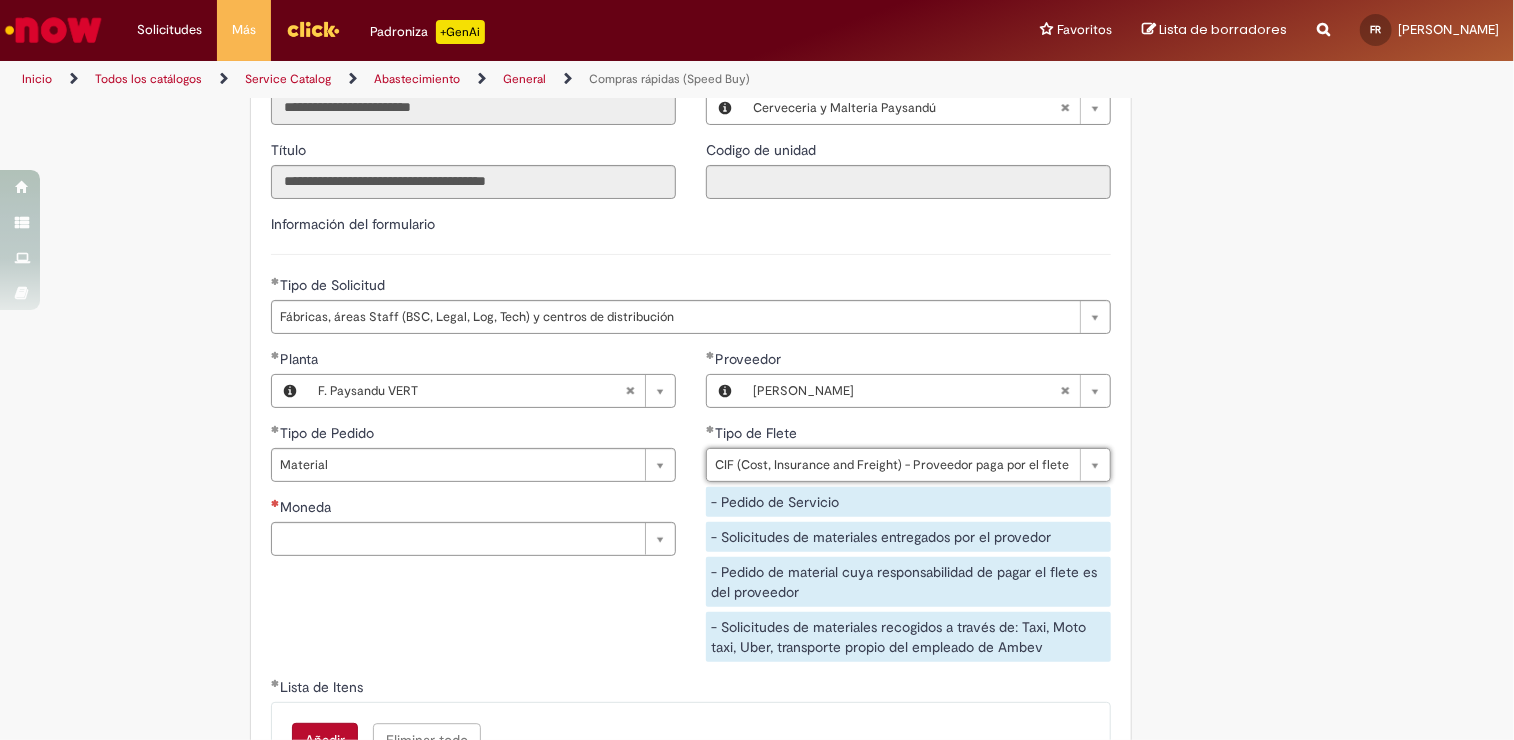 scroll, scrollTop: 2500, scrollLeft: 0, axis: vertical 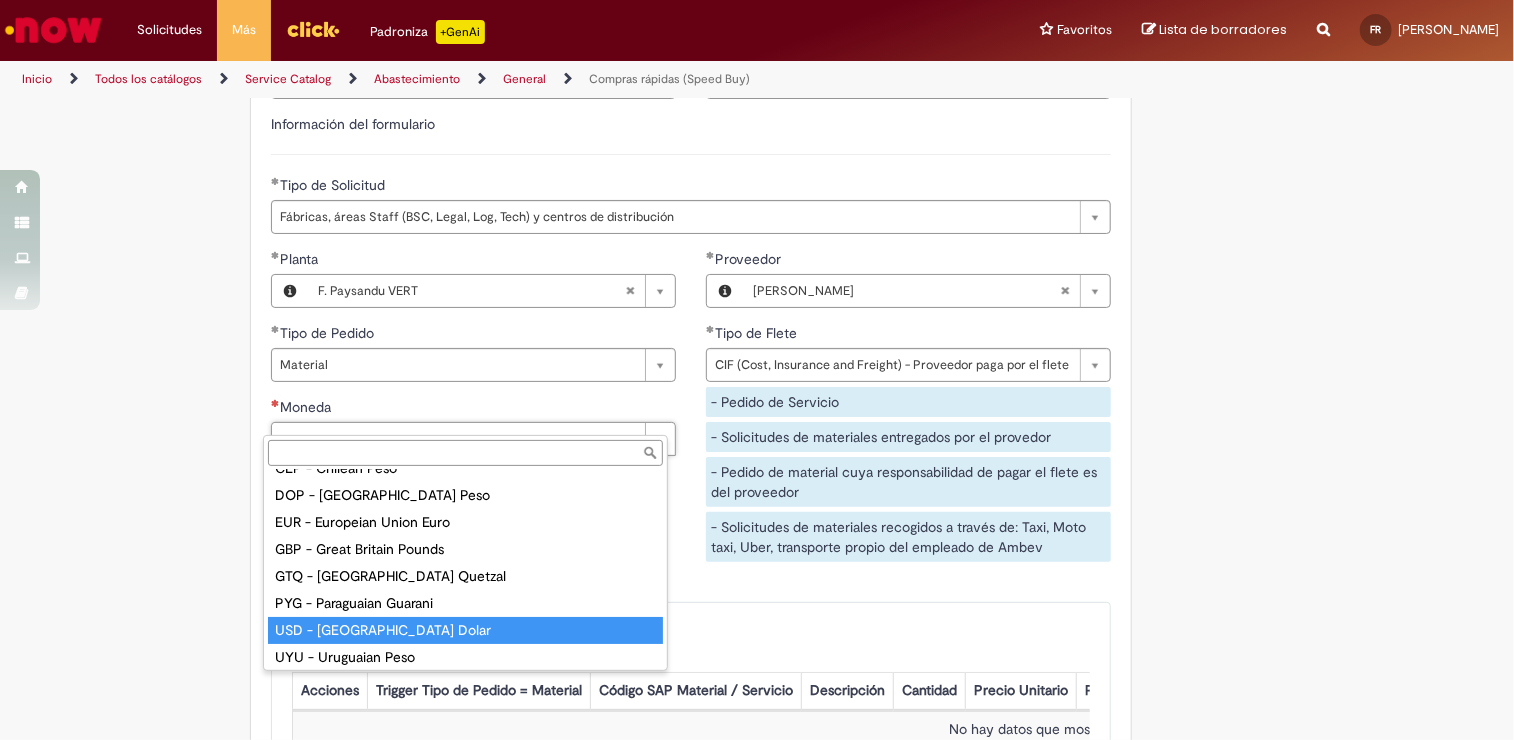 type on "**********" 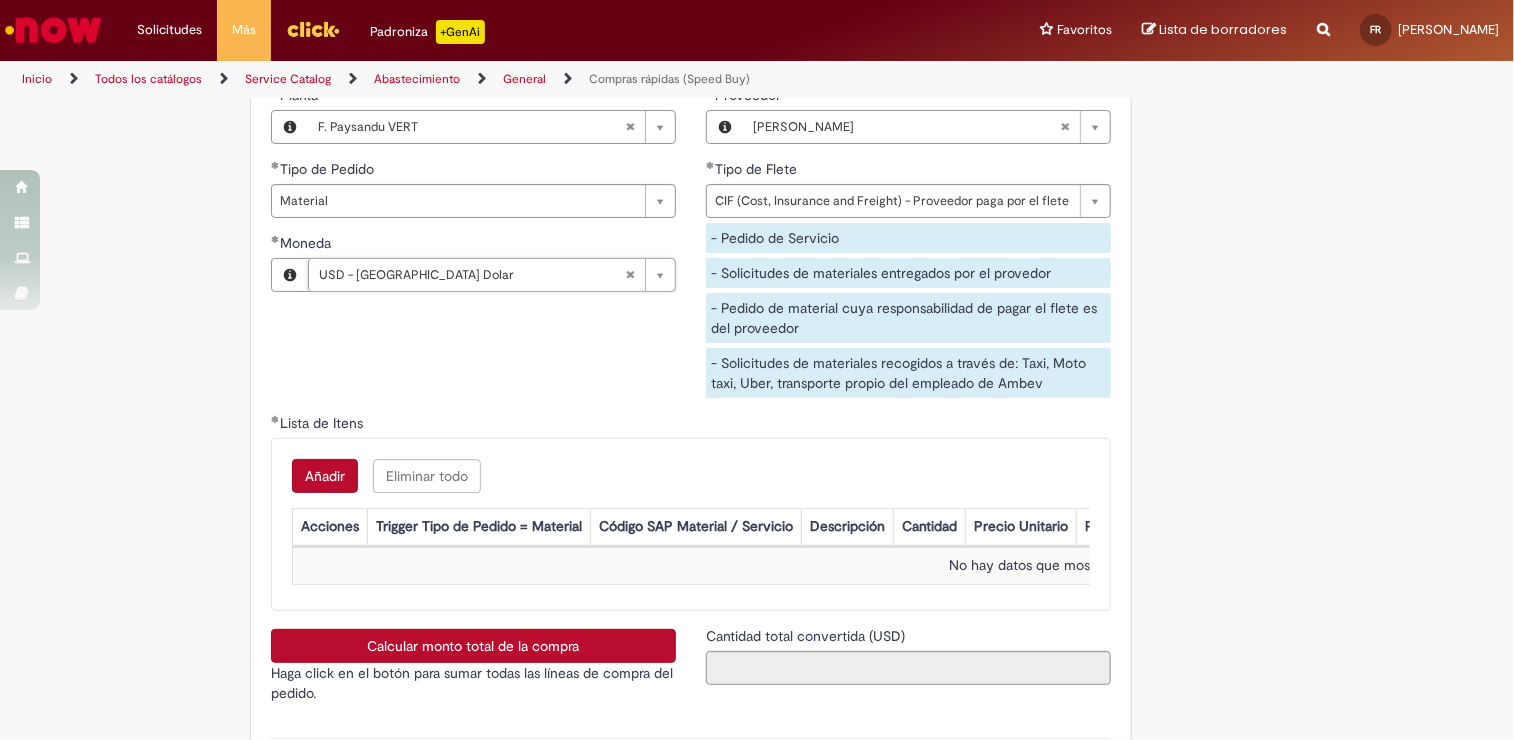 scroll, scrollTop: 2700, scrollLeft: 0, axis: vertical 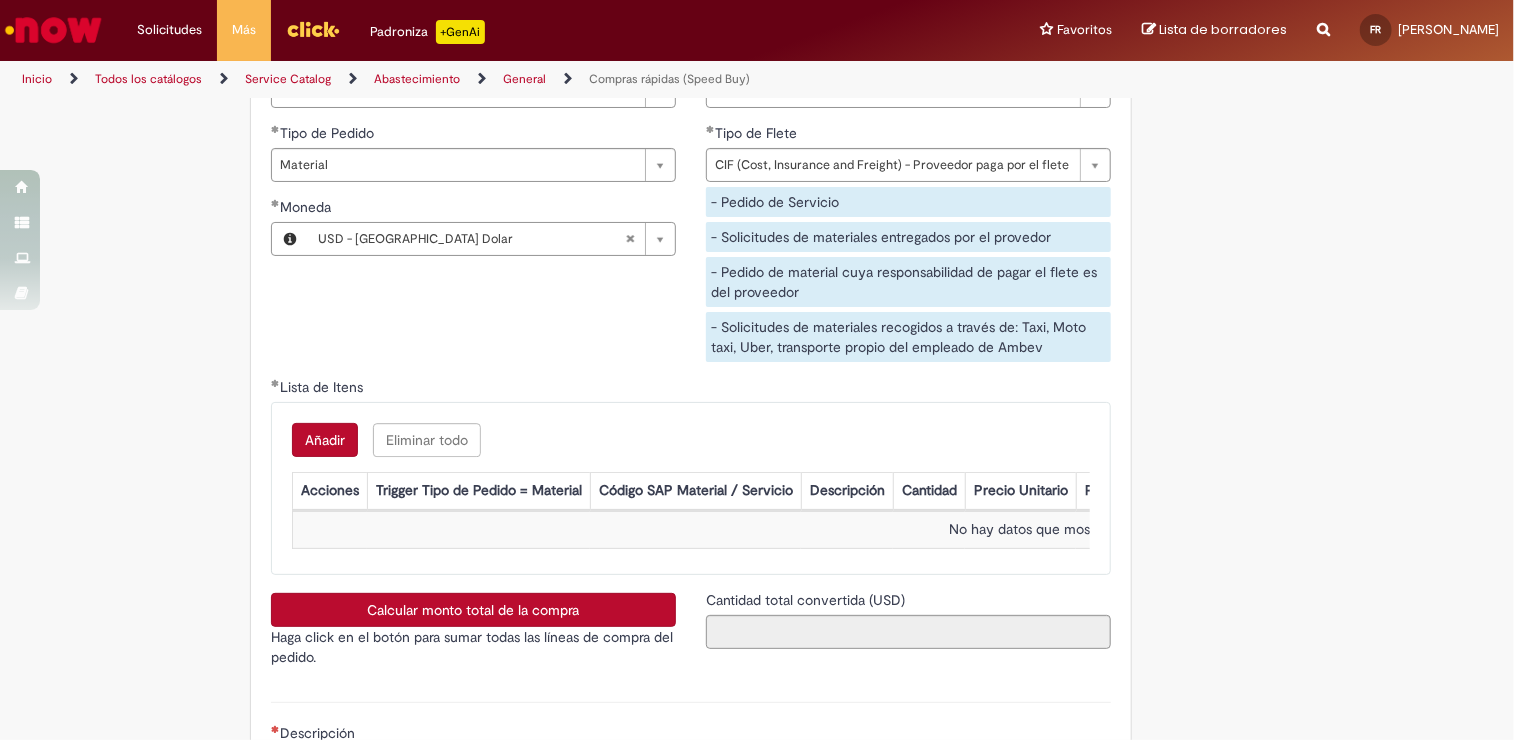 click on "Añadir" at bounding box center [325, 440] 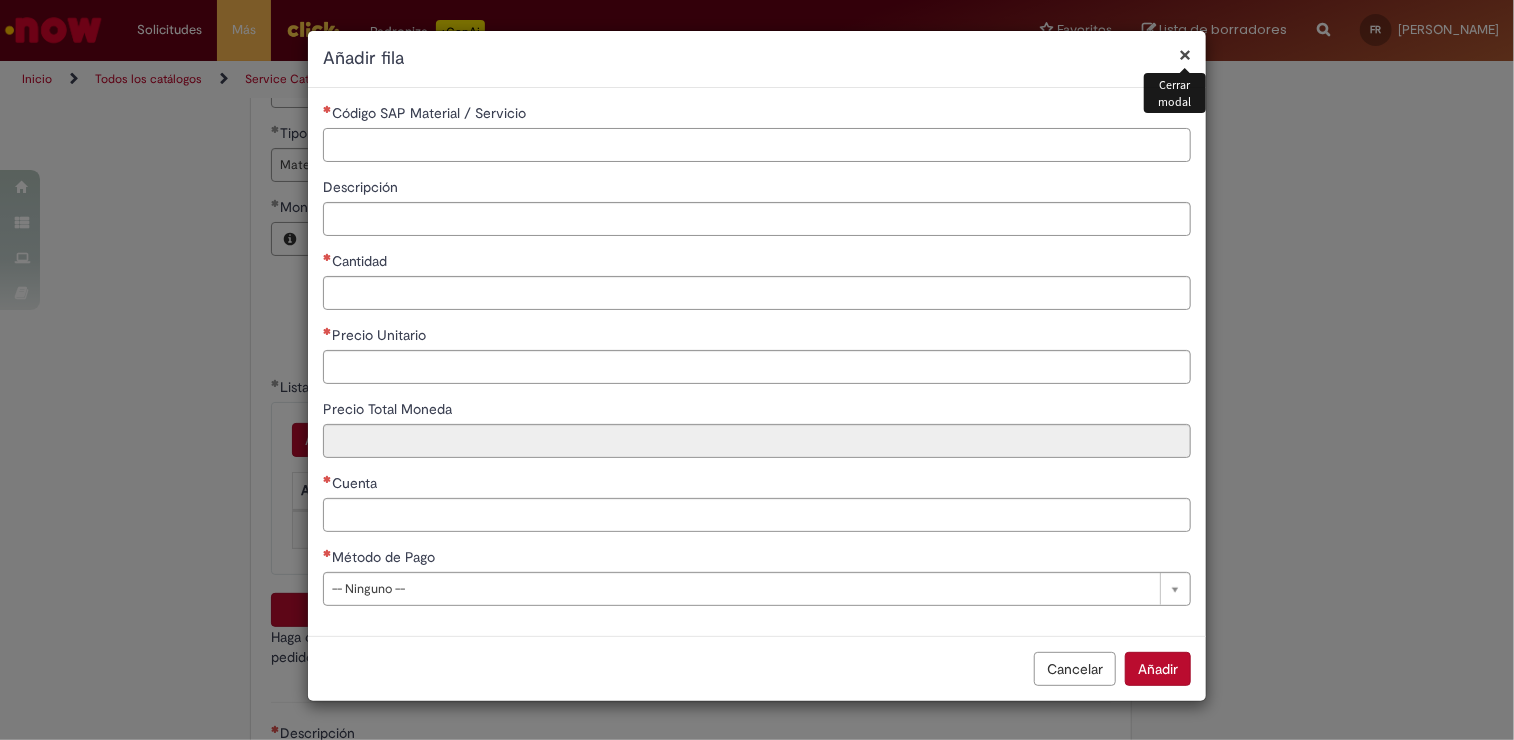 click on "Código SAP Material / Servicio" at bounding box center [757, 145] 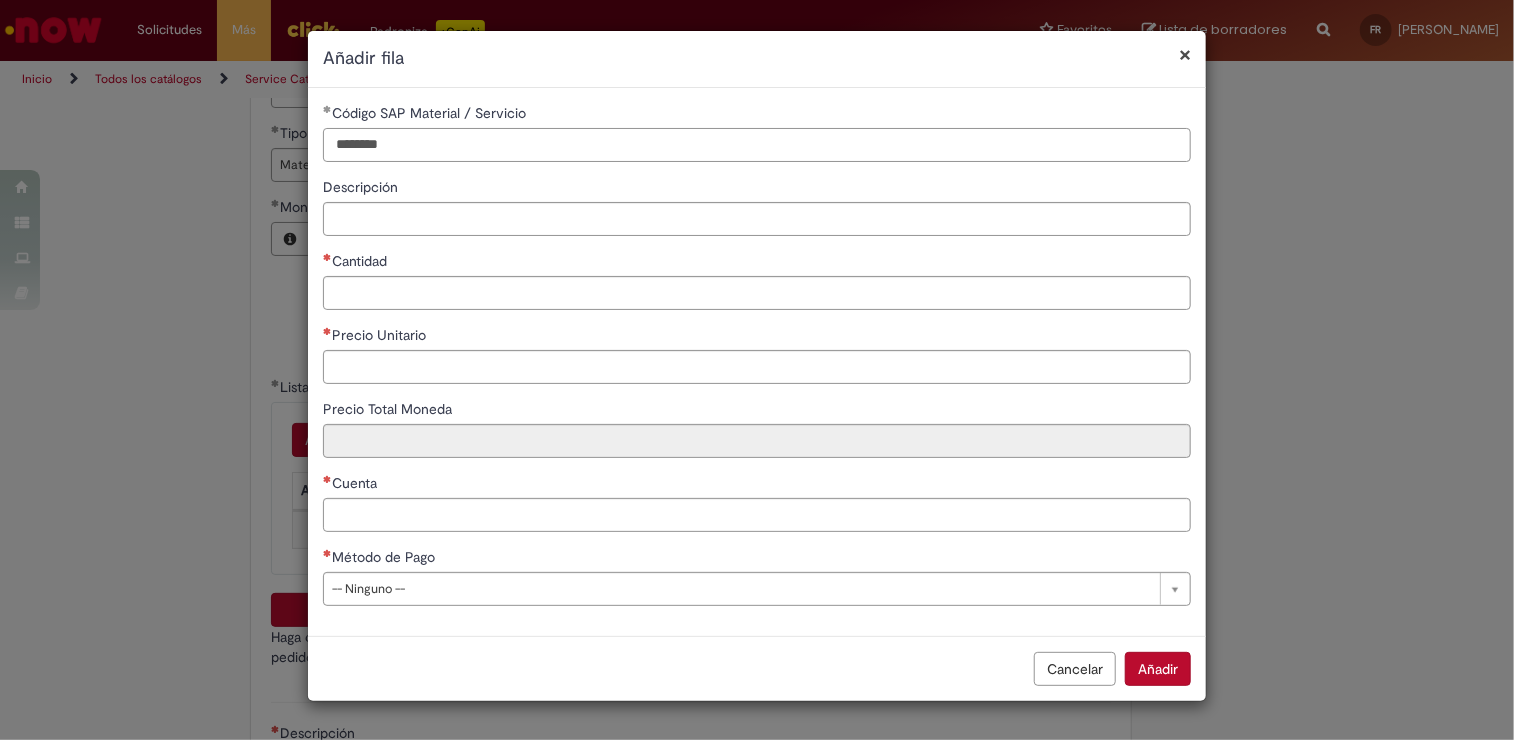 type on "********" 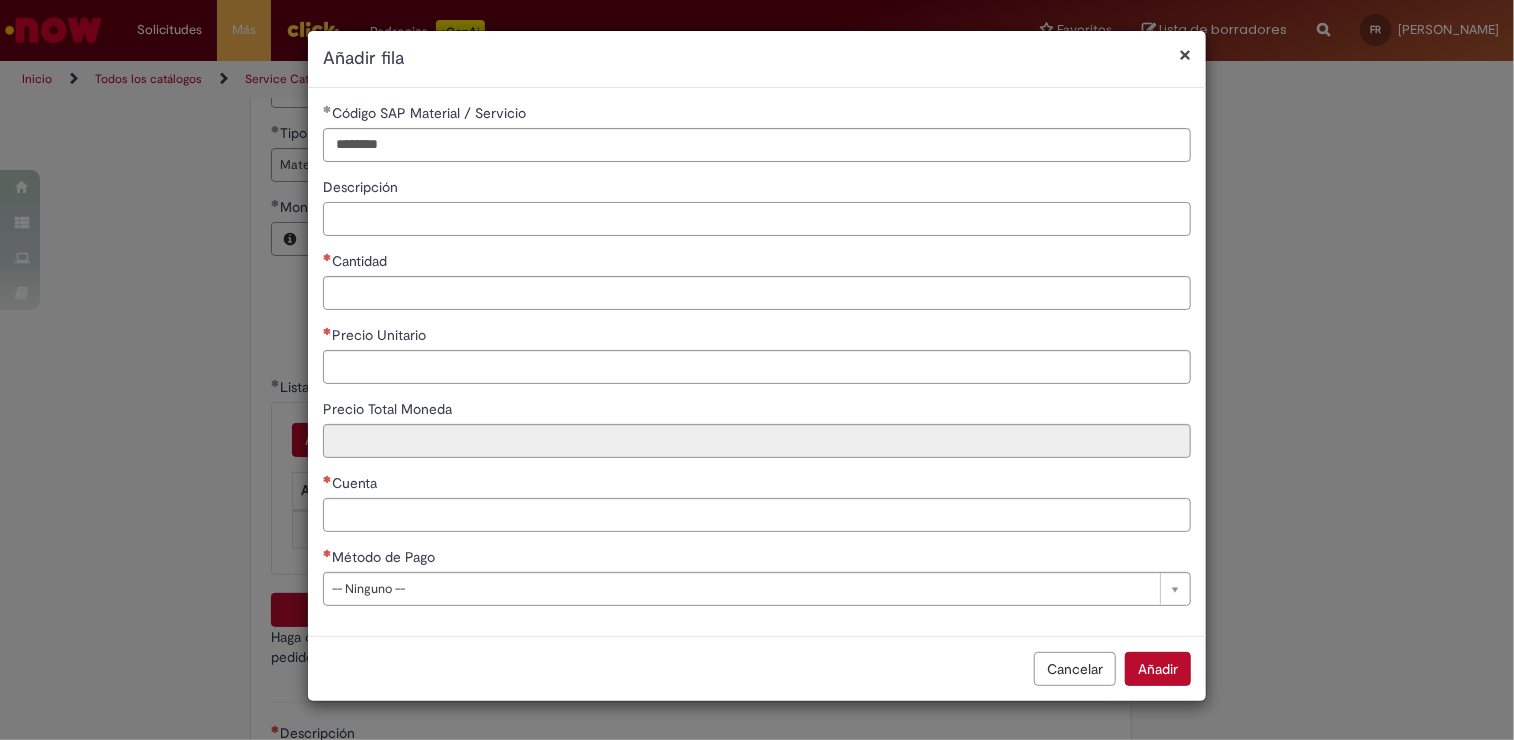 click on "Descripción" at bounding box center (757, 219) 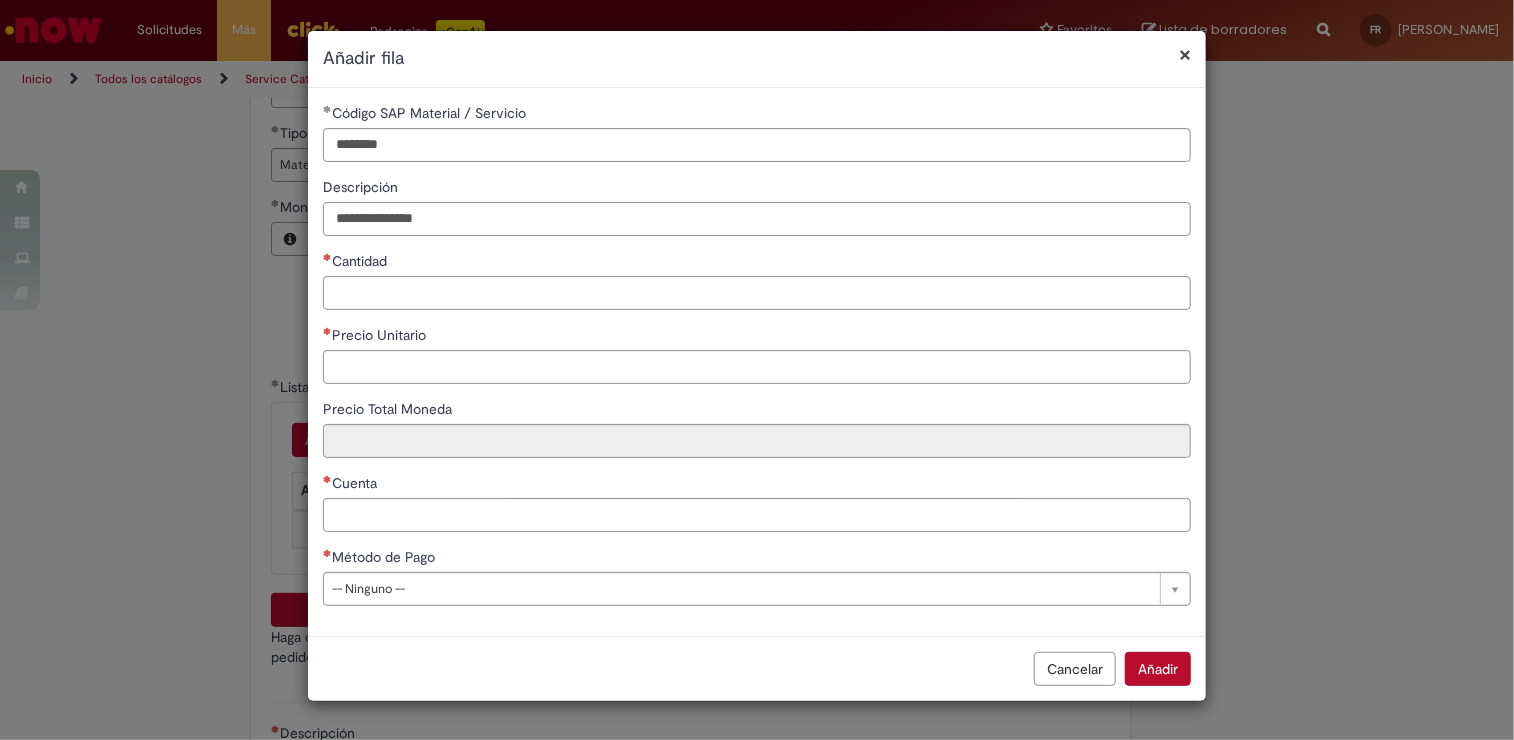 drag, startPoint x: 404, startPoint y: 221, endPoint x: 347, endPoint y: 209, distance: 58.249462 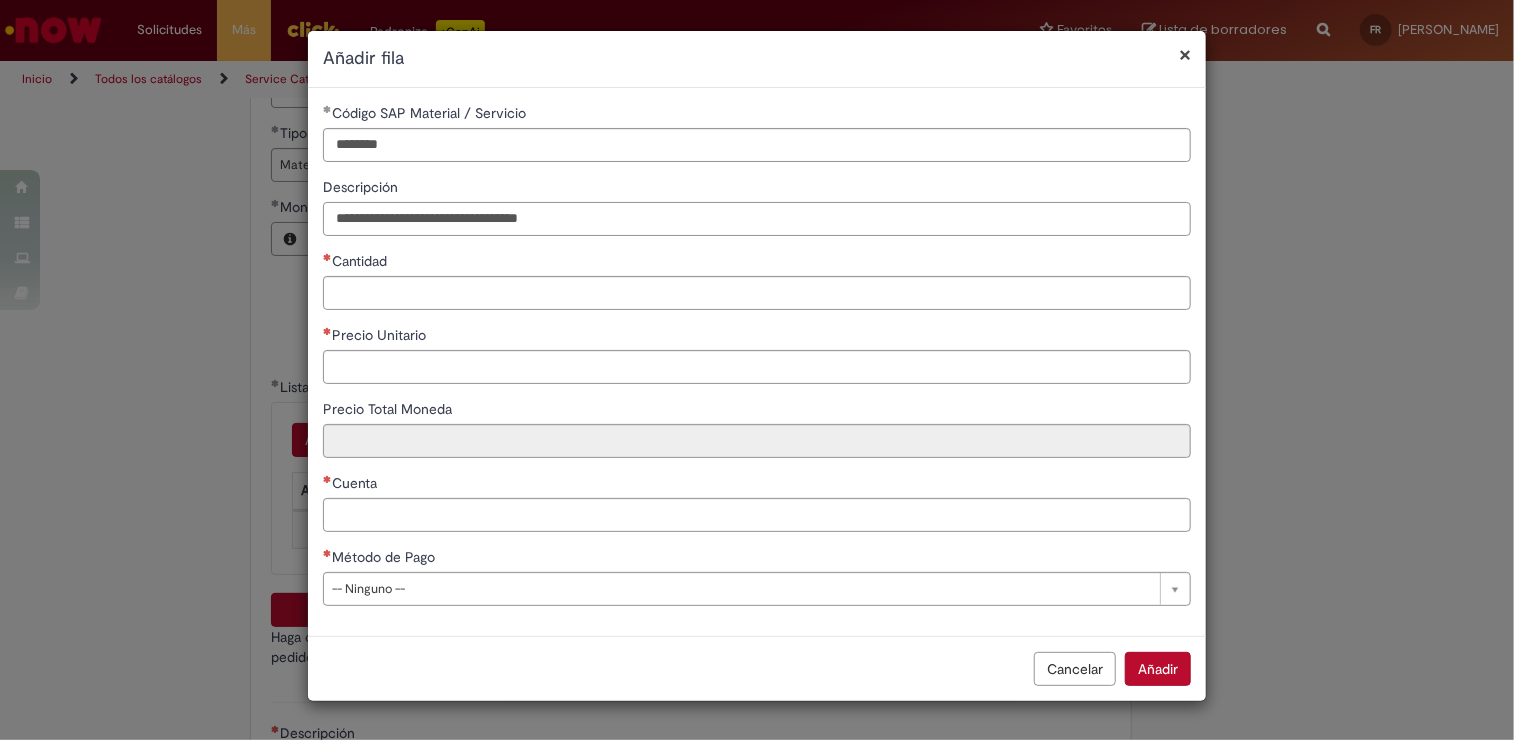 type on "**********" 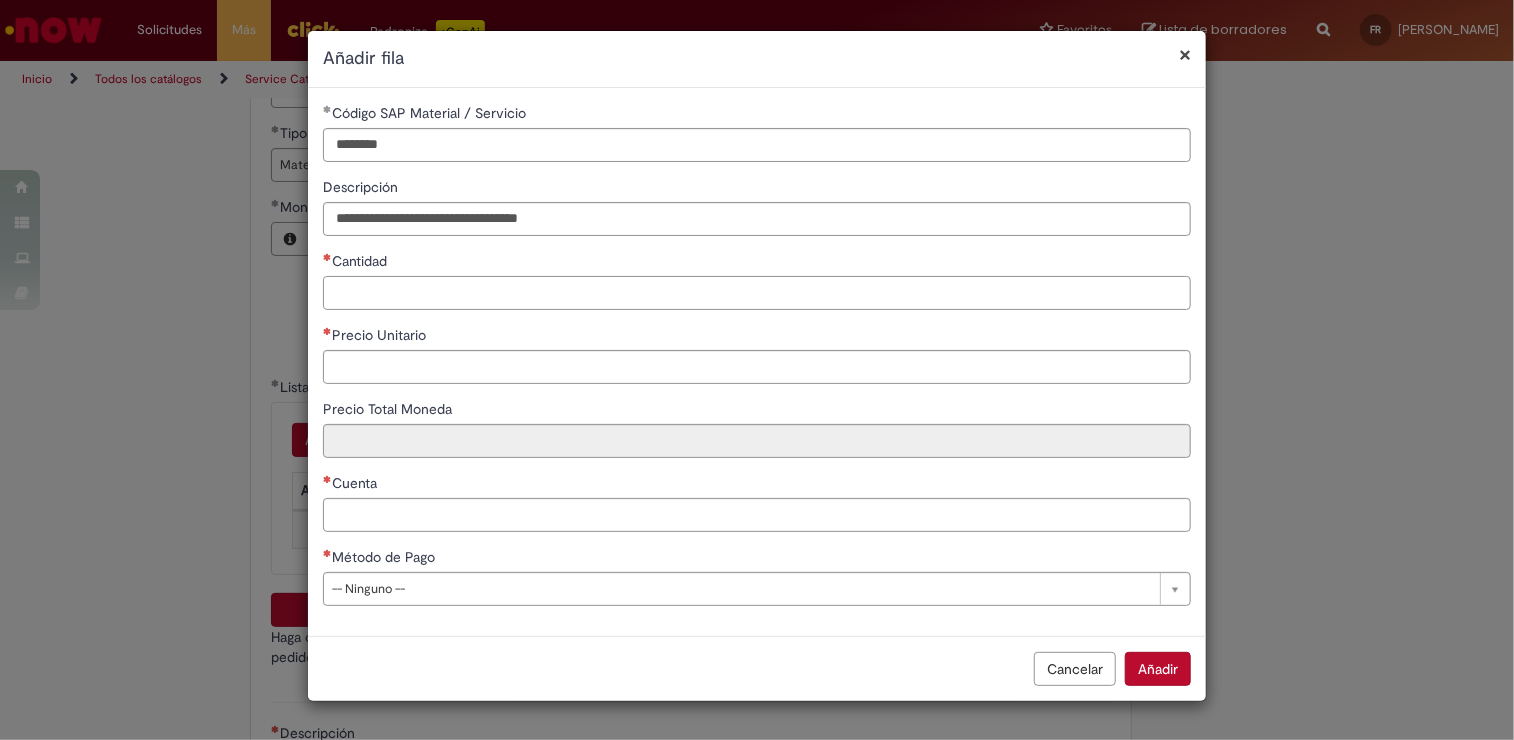 click on "Cantidad" at bounding box center (757, 293) 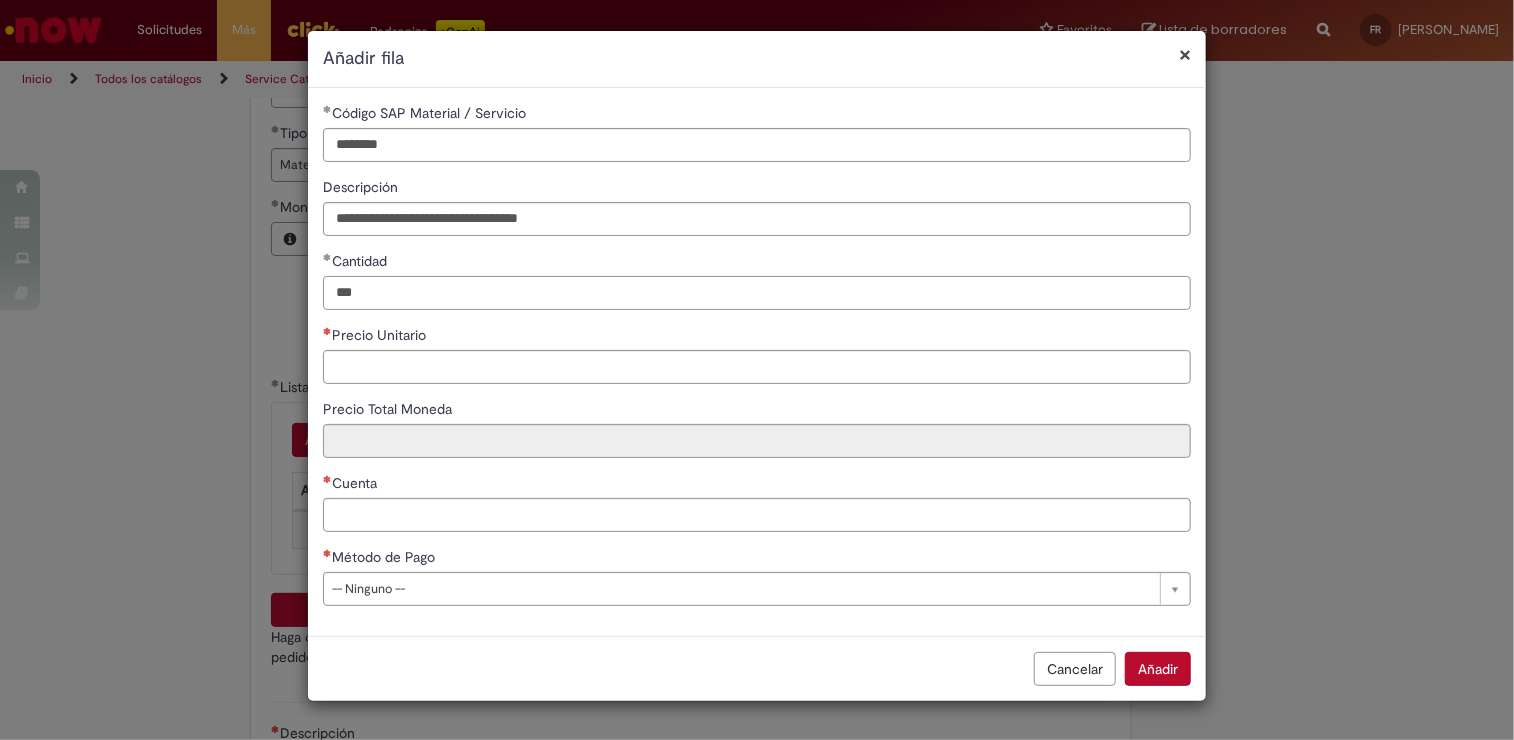 type on "***" 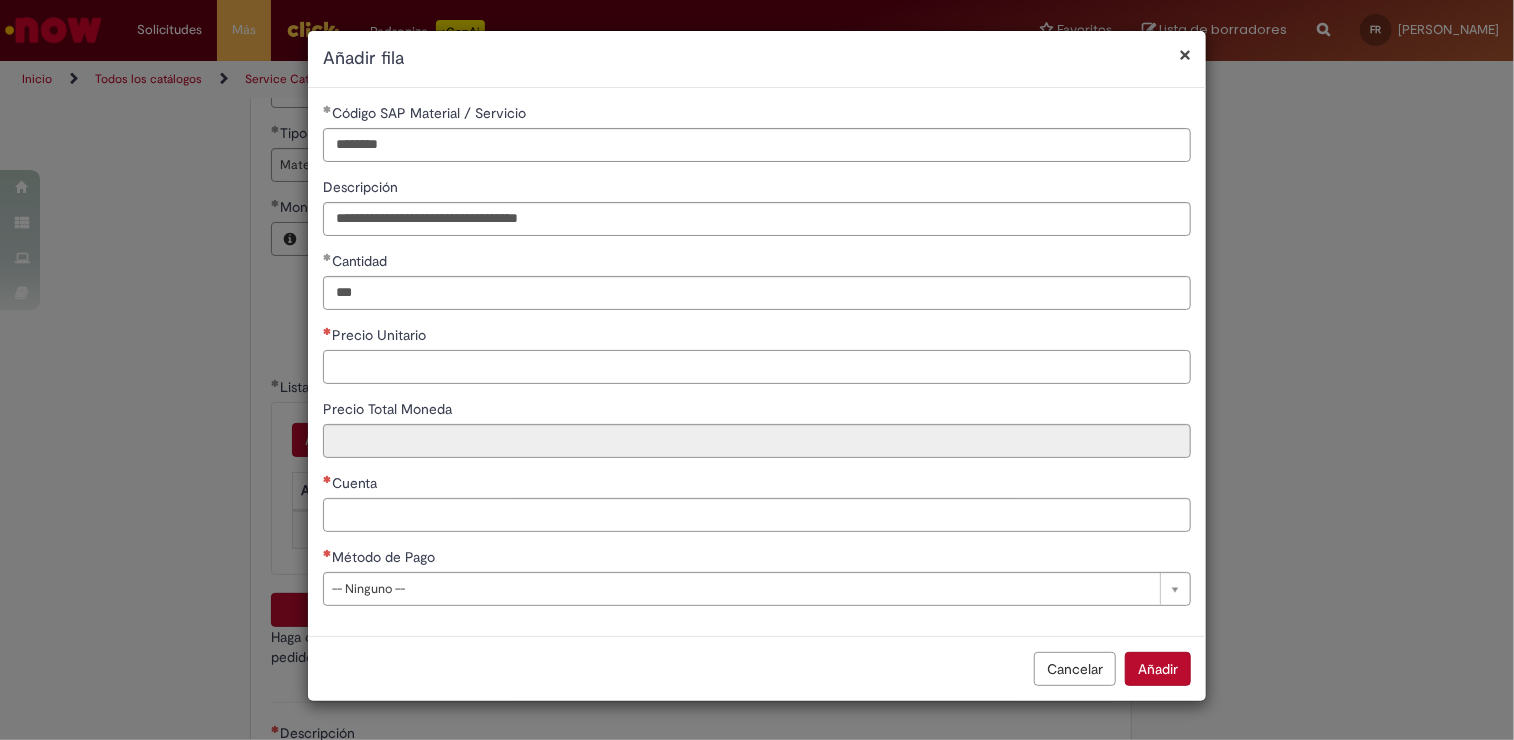 click on "Precio Unitario" at bounding box center (757, 367) 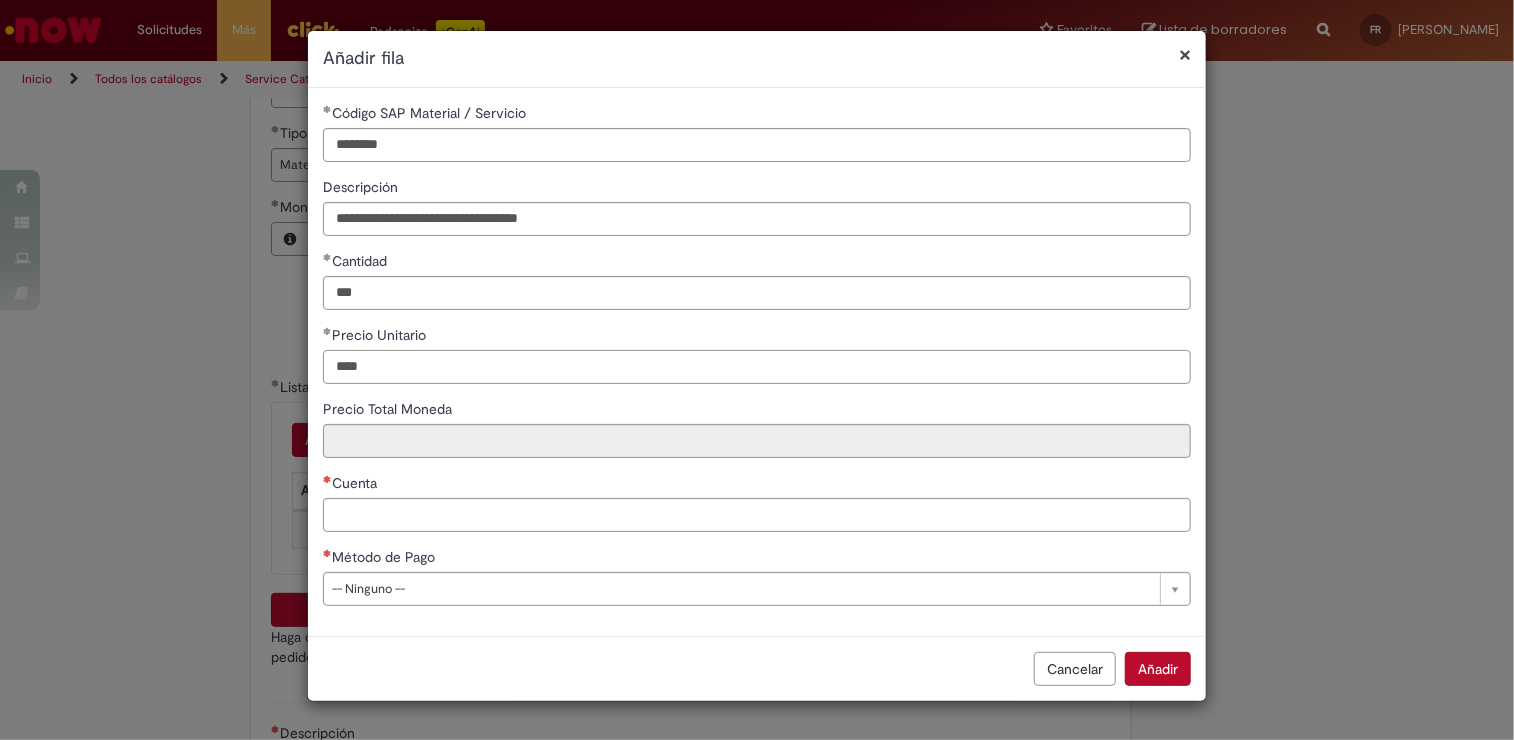 type on "****" 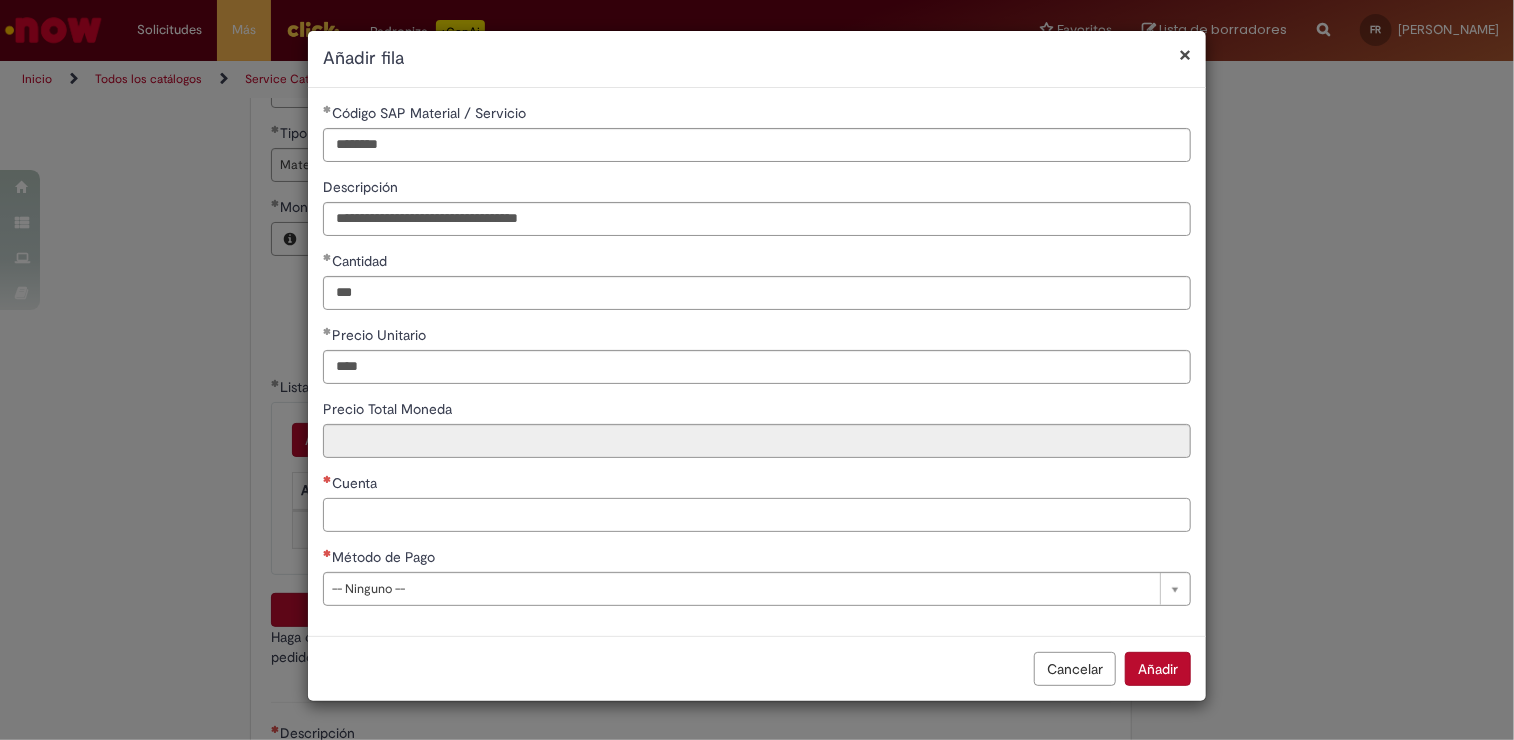 type on "********" 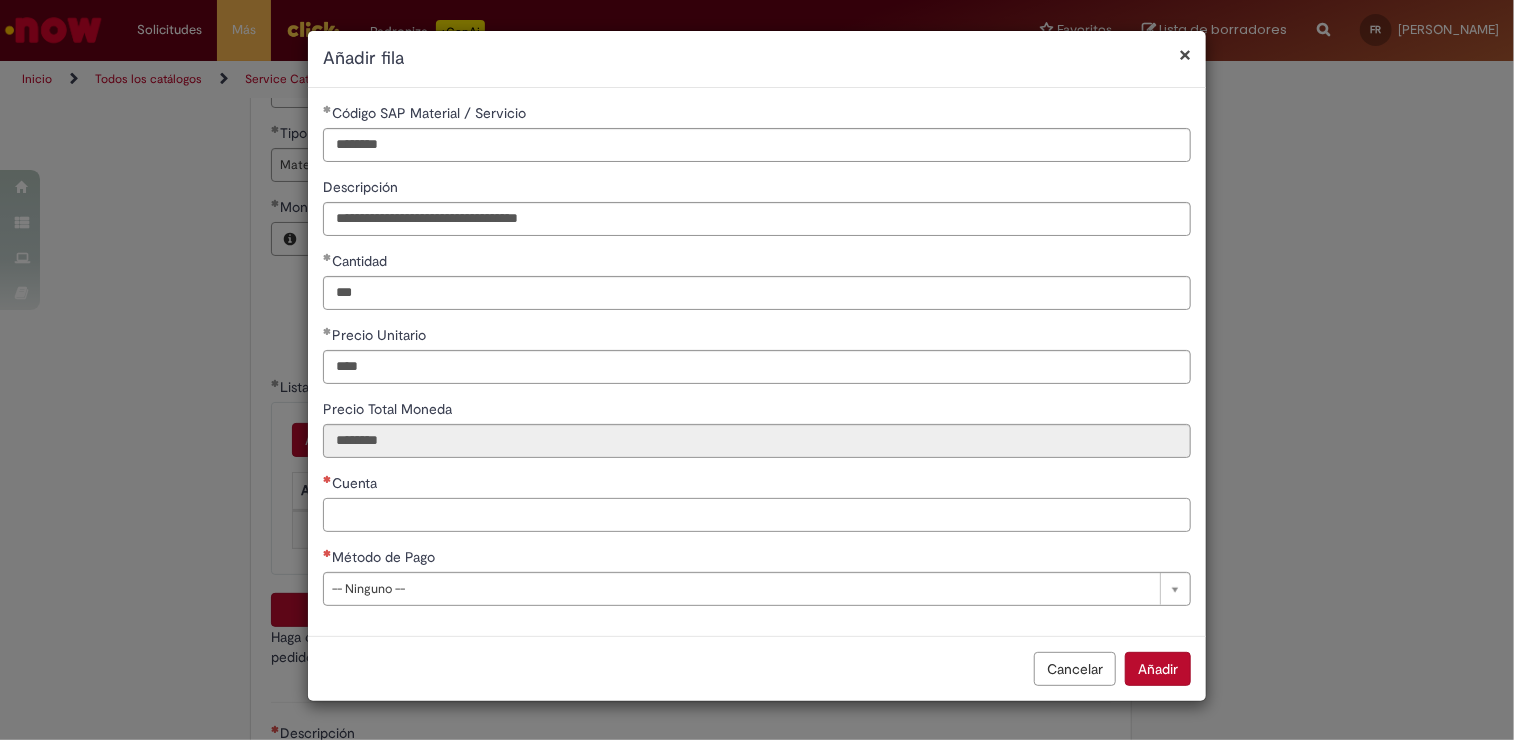 click on "Cuenta" at bounding box center [757, 515] 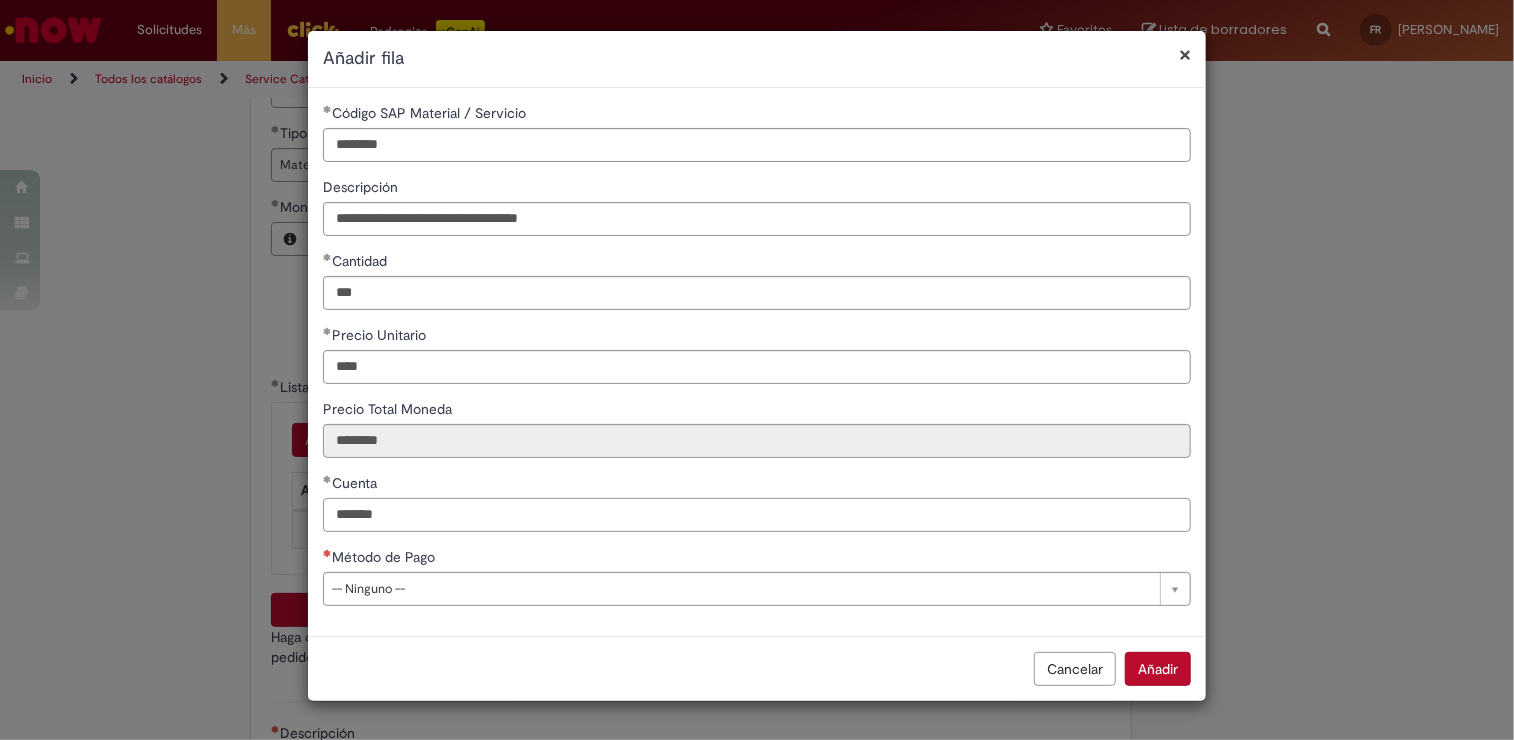 type on "*******" 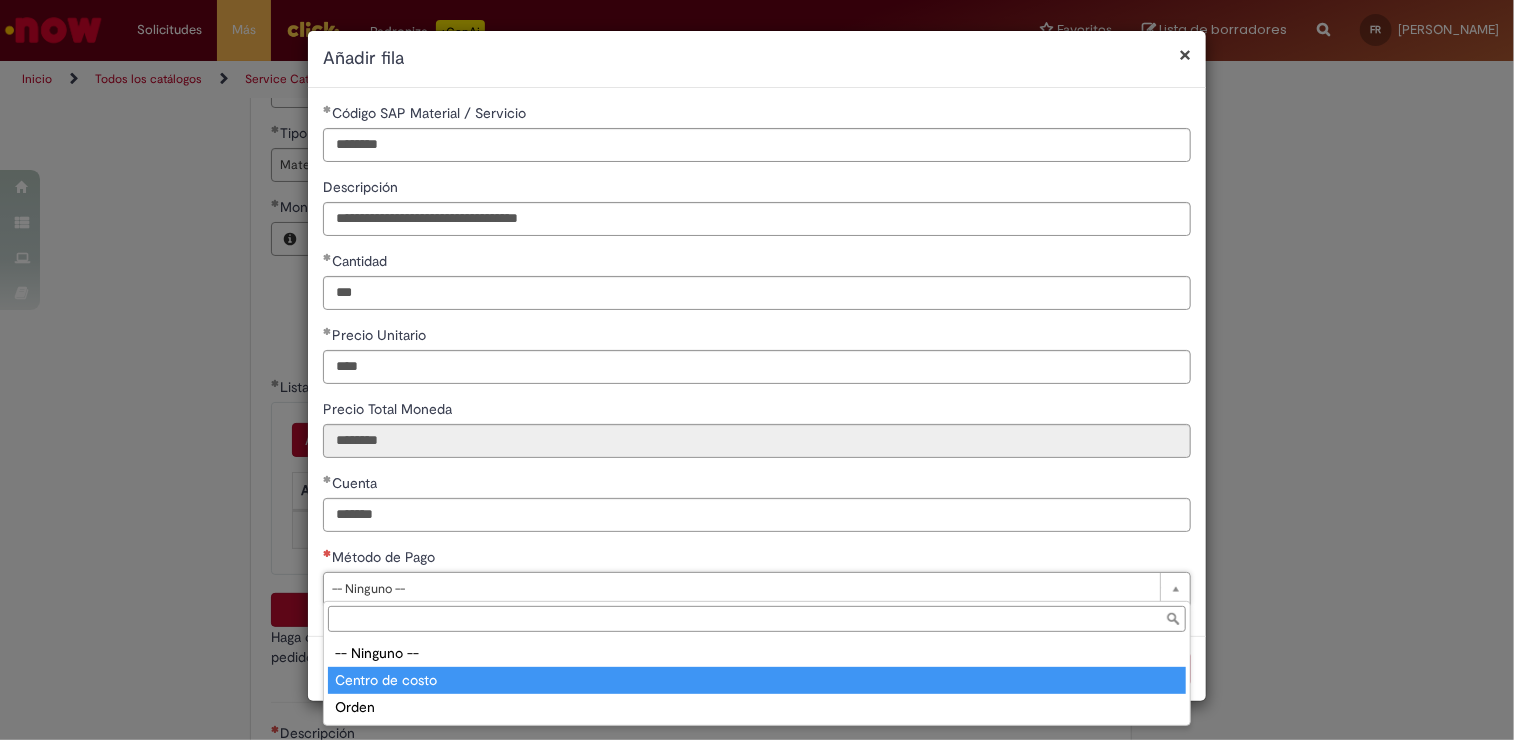 type on "**********" 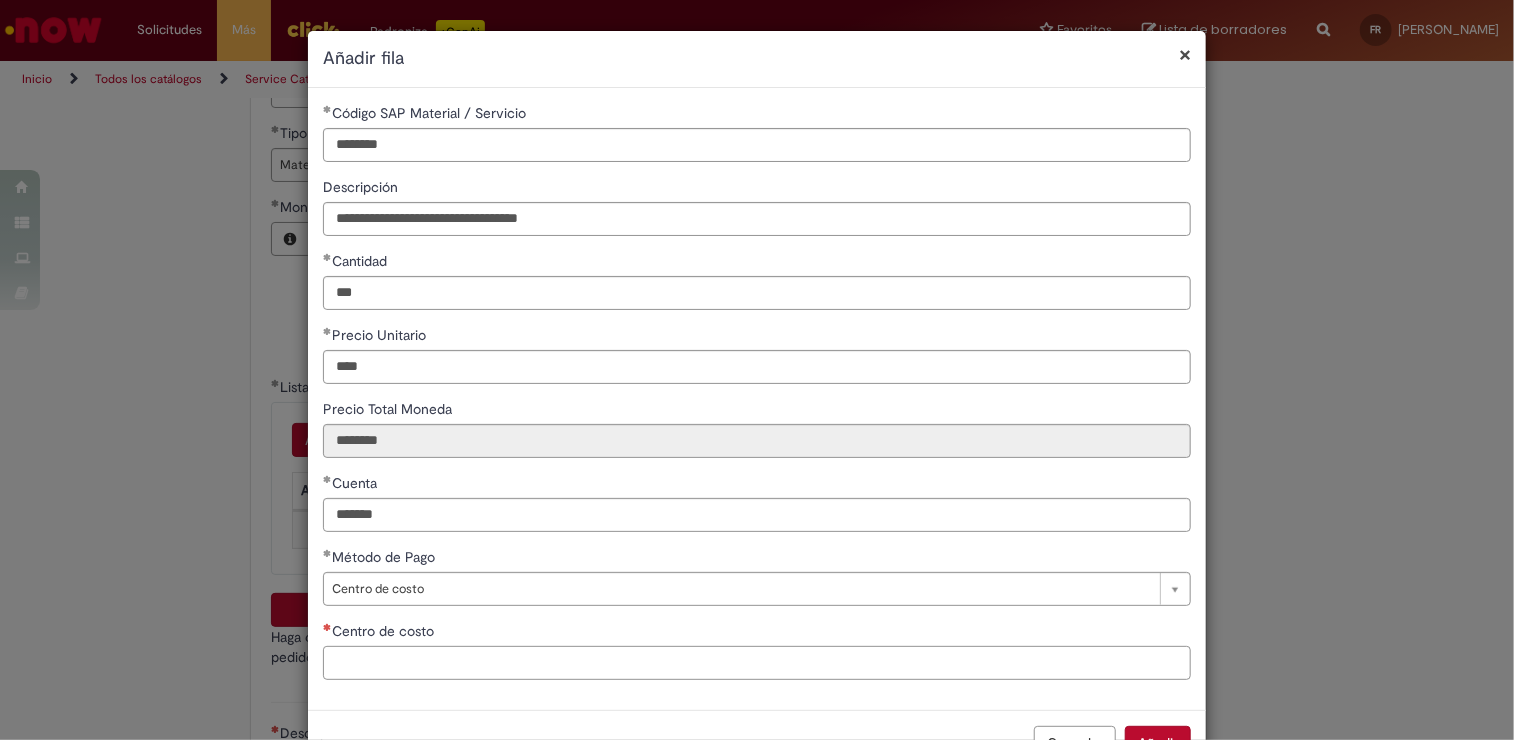 click on "Centro de costo" at bounding box center [757, 663] 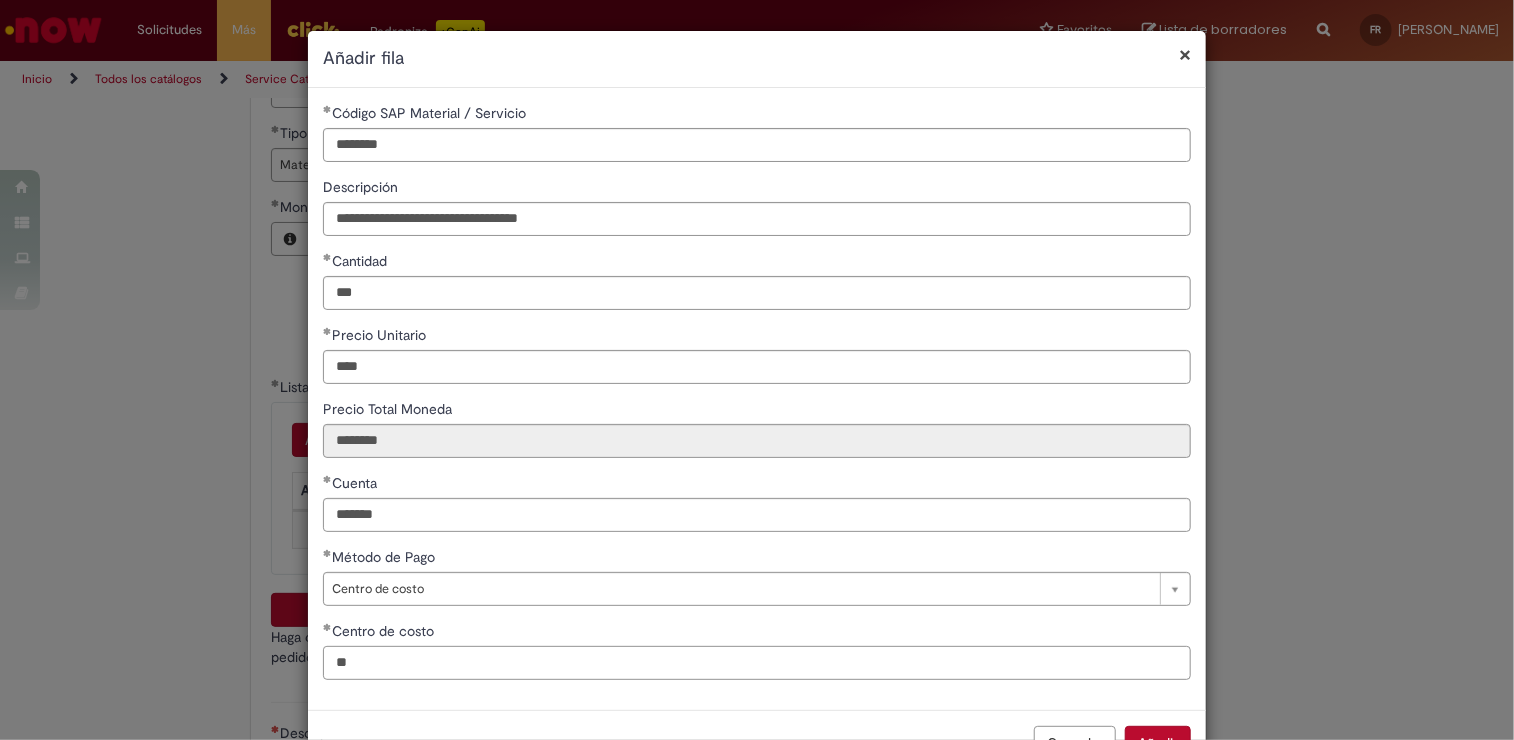 type on "*" 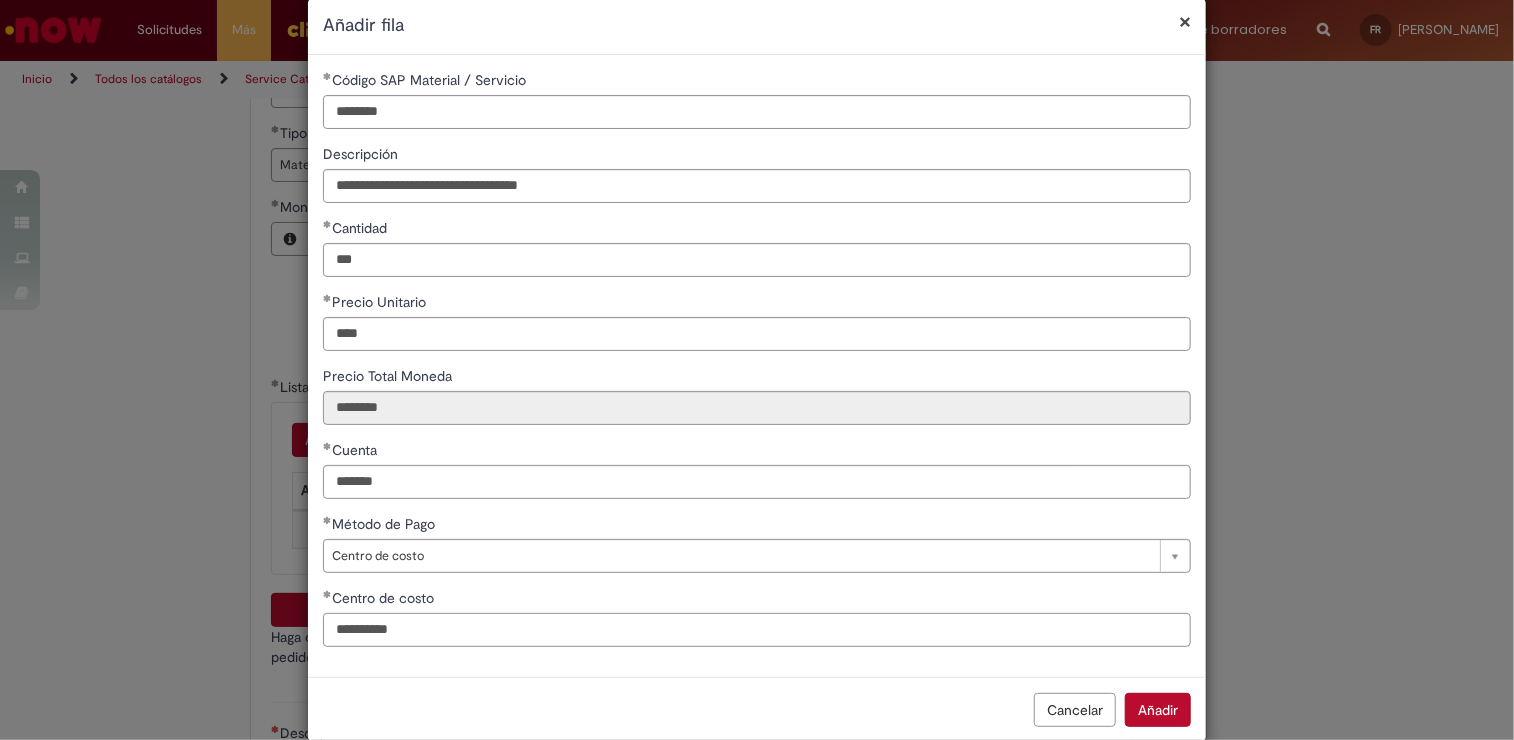 scroll, scrollTop: 64, scrollLeft: 0, axis: vertical 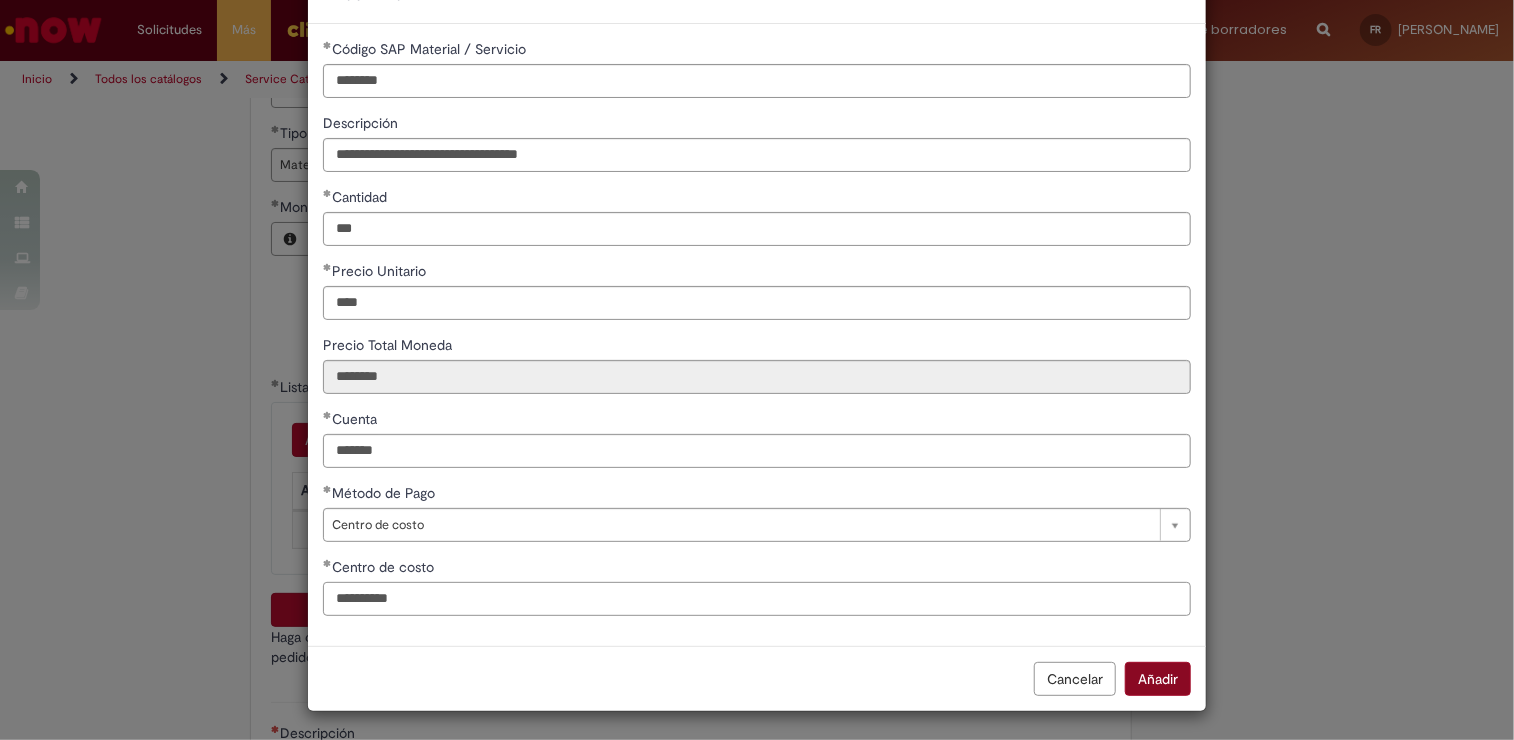 type on "**********" 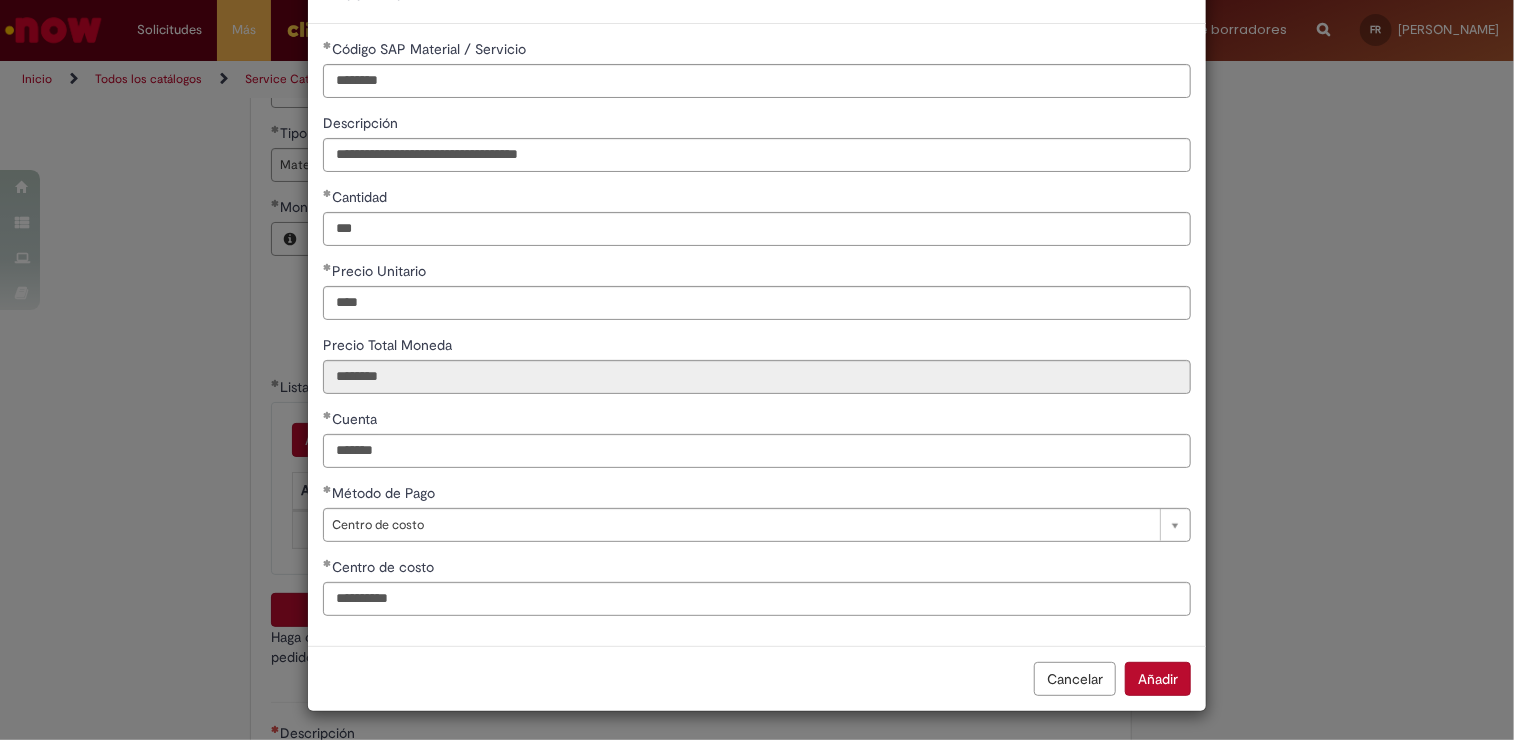 click on "Añadir" at bounding box center (1158, 679) 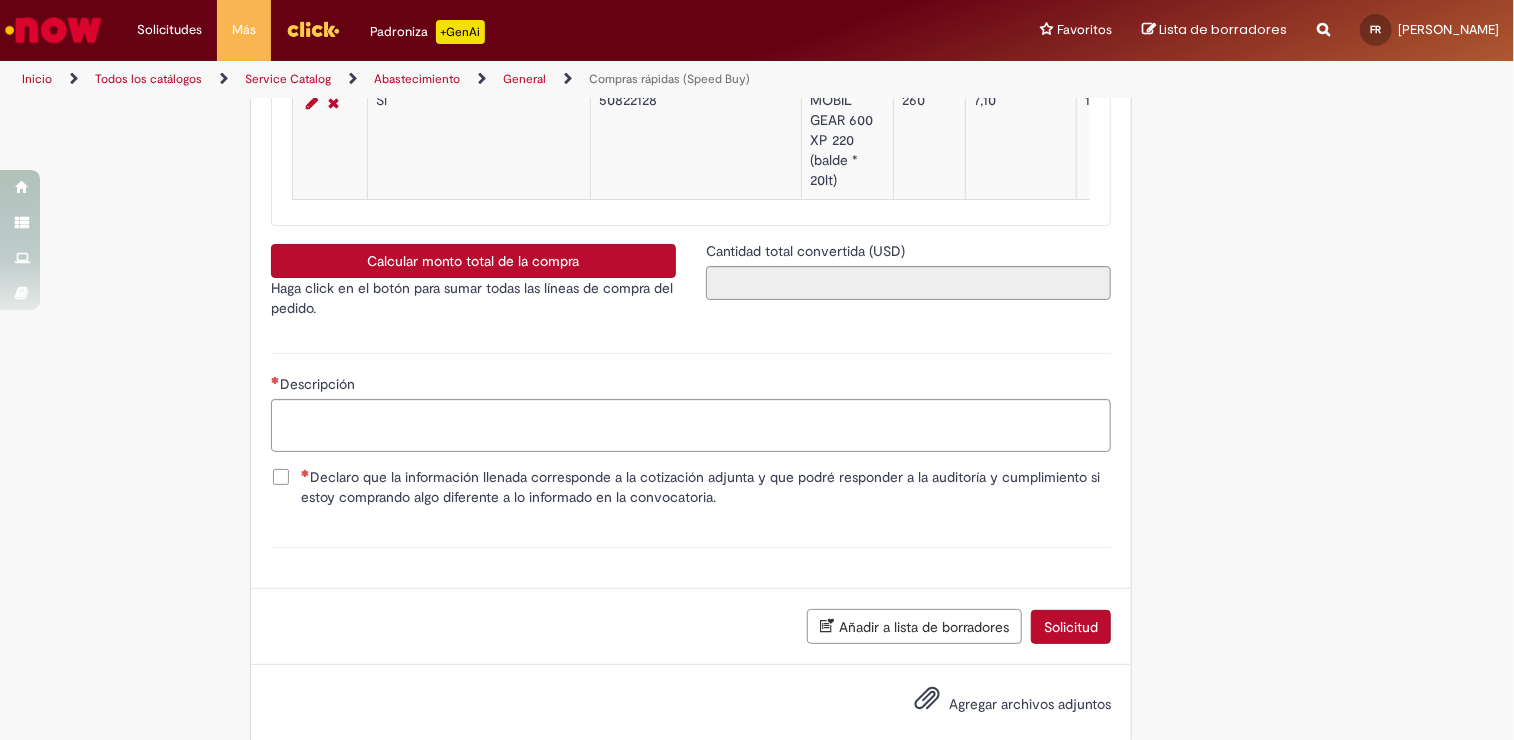 scroll, scrollTop: 3158, scrollLeft: 0, axis: vertical 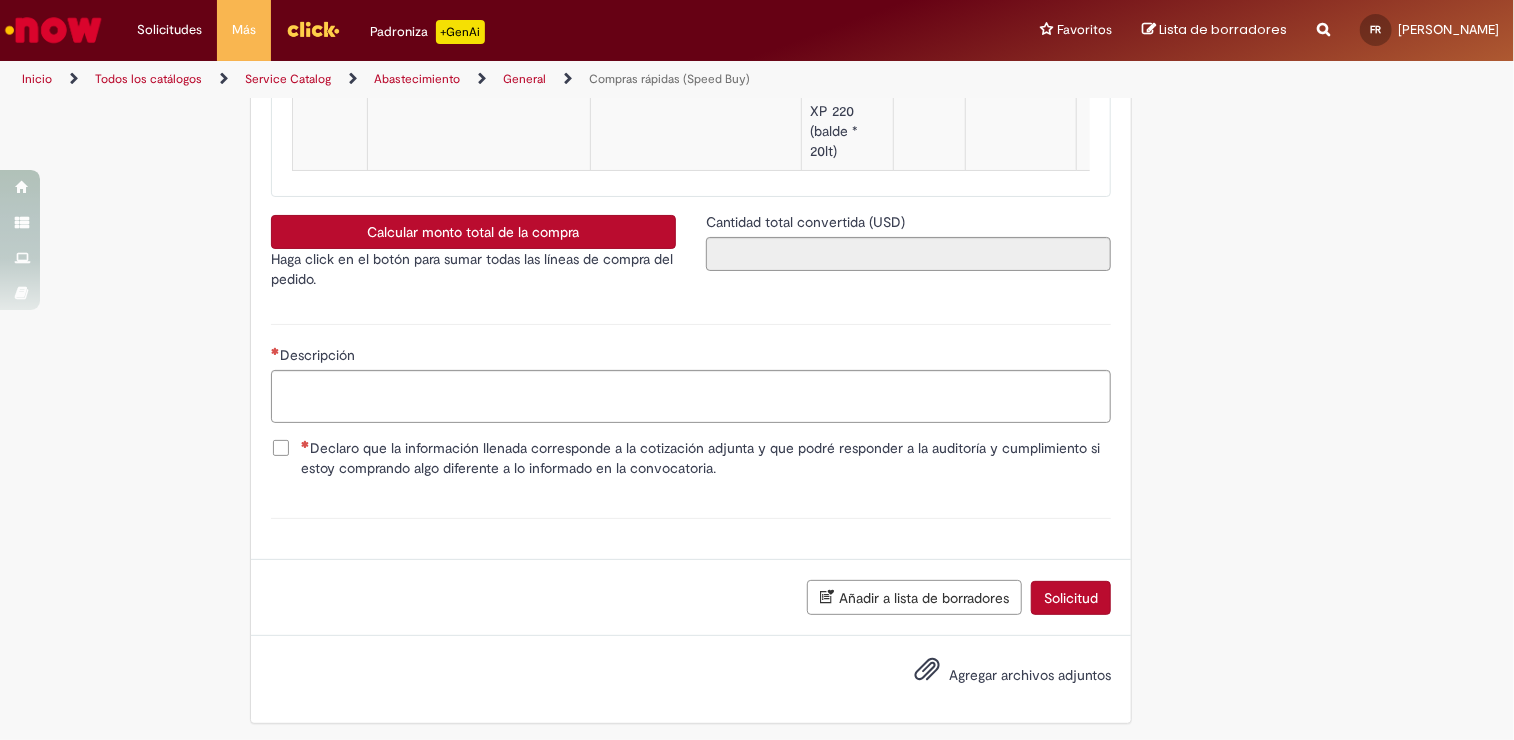 click on "Declaro que la información llenada corresponde a la cotización adjunta y que podré responder a la auditoría y cumplimiento si estoy comprando algo diferente a lo informado en la convocatoria." at bounding box center [706, 458] 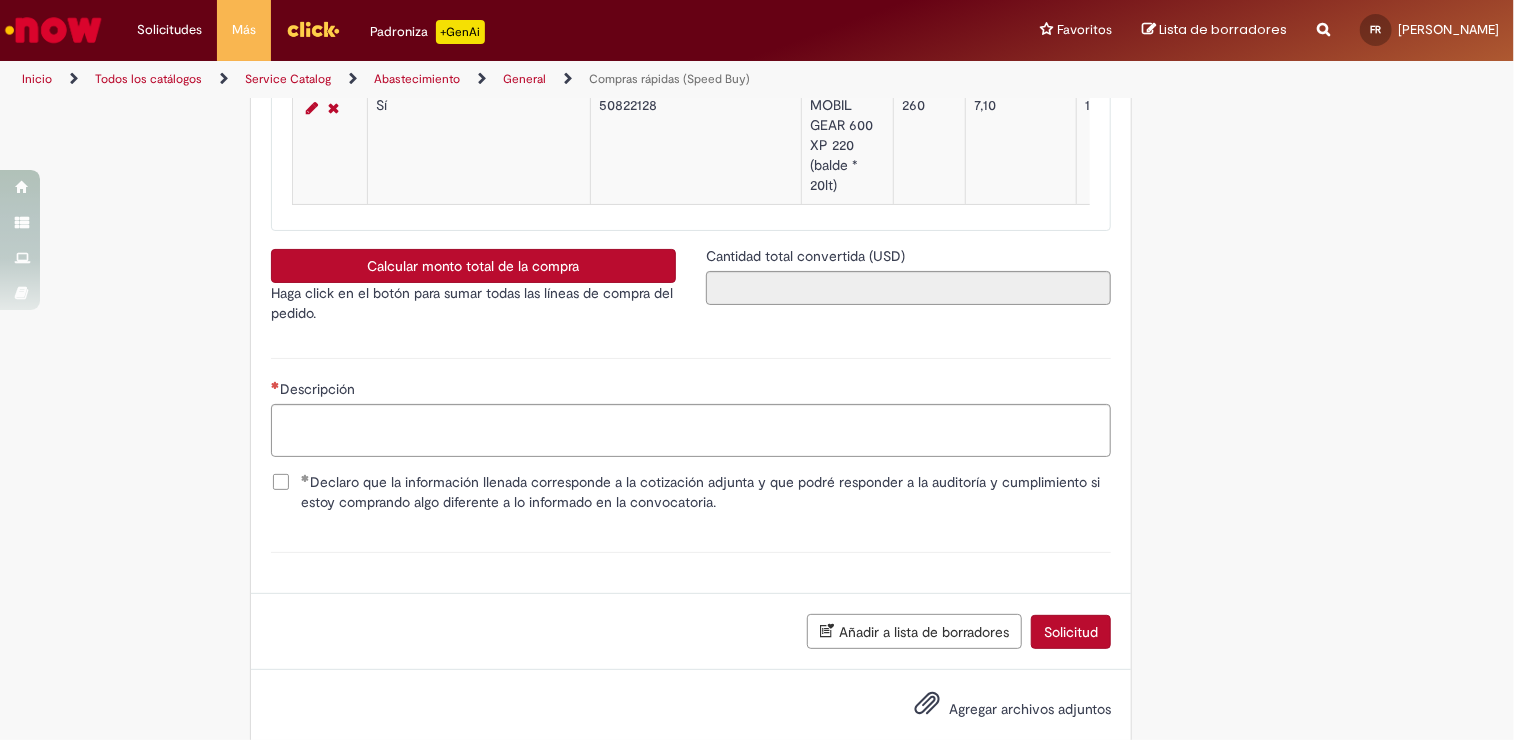 scroll, scrollTop: 3158, scrollLeft: 0, axis: vertical 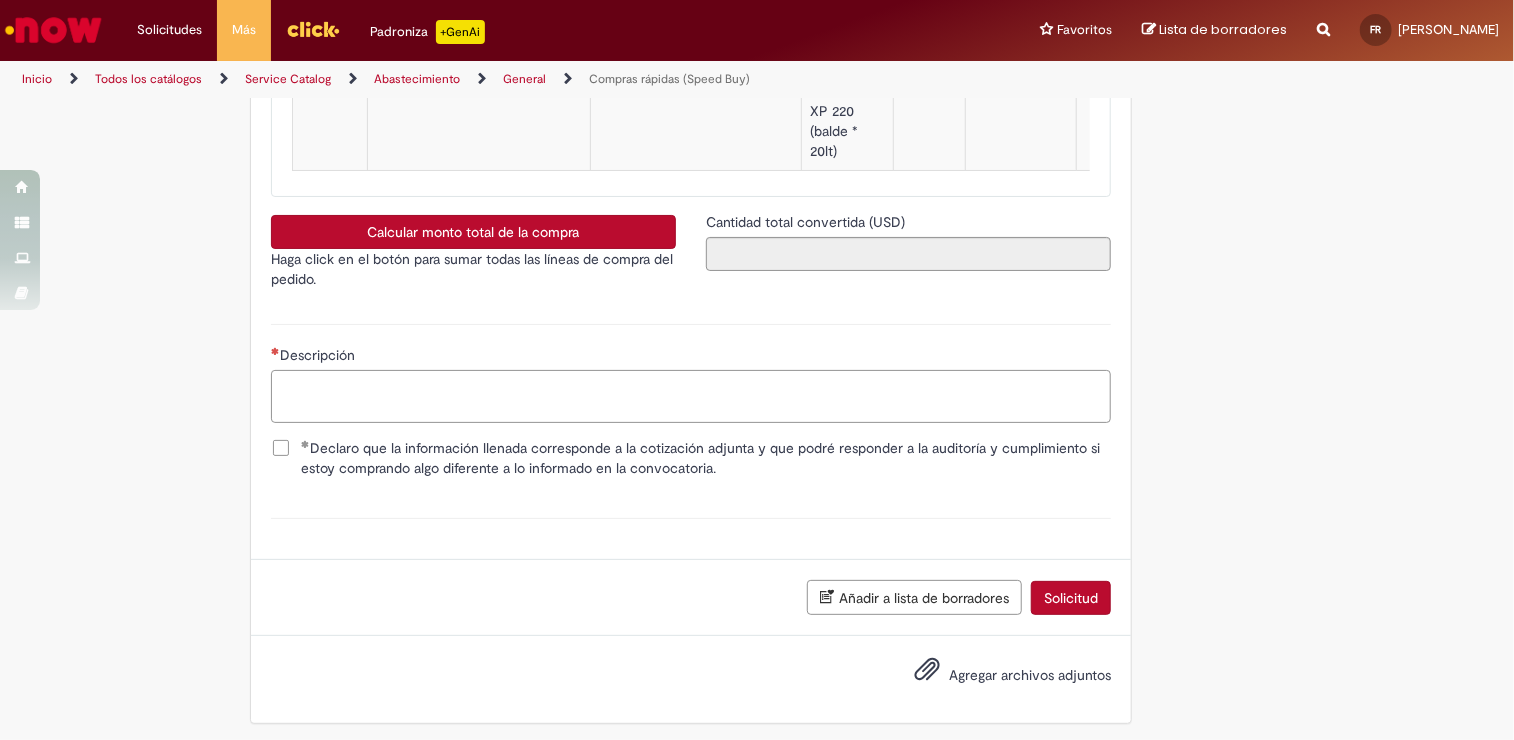 click on "Descripción" at bounding box center [691, 397] 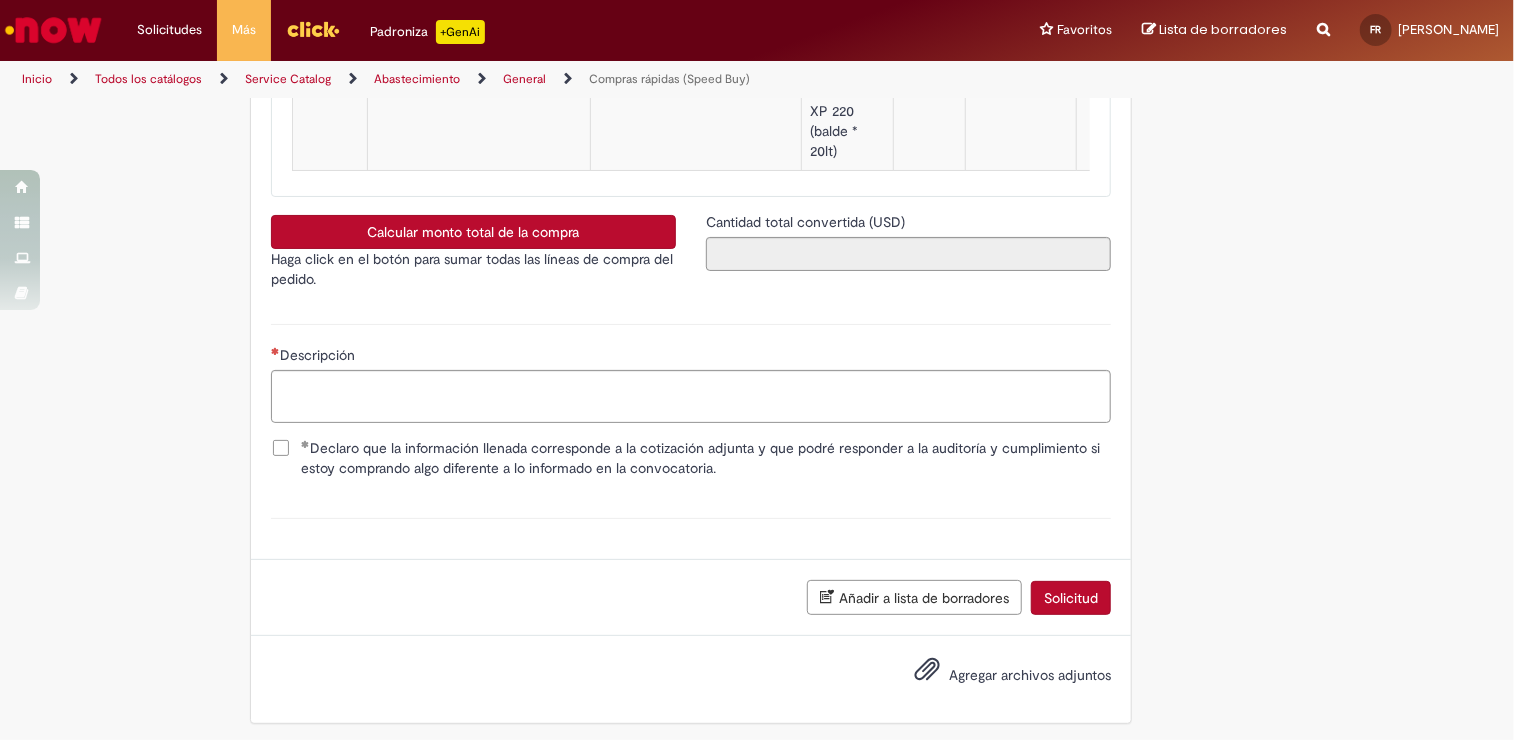 click on "Obrigatório um anexo.
Añadir a favoritos
Compras rápidas (Speed Buy)
Ticket para solicitar orden de compra (OC) para proveedores LOCALES según límites establecidos por política.
Speed ​​buy  es la herramienta oficial para generar órdenes de compra que cumplan con los siguientes requisitos:
• Compras de materiales y servicios indirectos.
• Compras inferiores a USD 2.000*
• Compras con proveedores nacionales
• Compras de material sin contrato activo en SAP para la planta solicitada
*Esta cuota se refiere al tipo de solicitud de compra rápida estándar. Las tickets con cuotas especiales pueden tener valores diferentes.
Reglas de uso
En el campo “Tipo de Solicitud”, seleccionar la opción correspondiente a tu unidad de negocio.
Solicitud estándar de Speed buy:
habilitado para todos usuarios de ABI." at bounding box center [757, -1157] 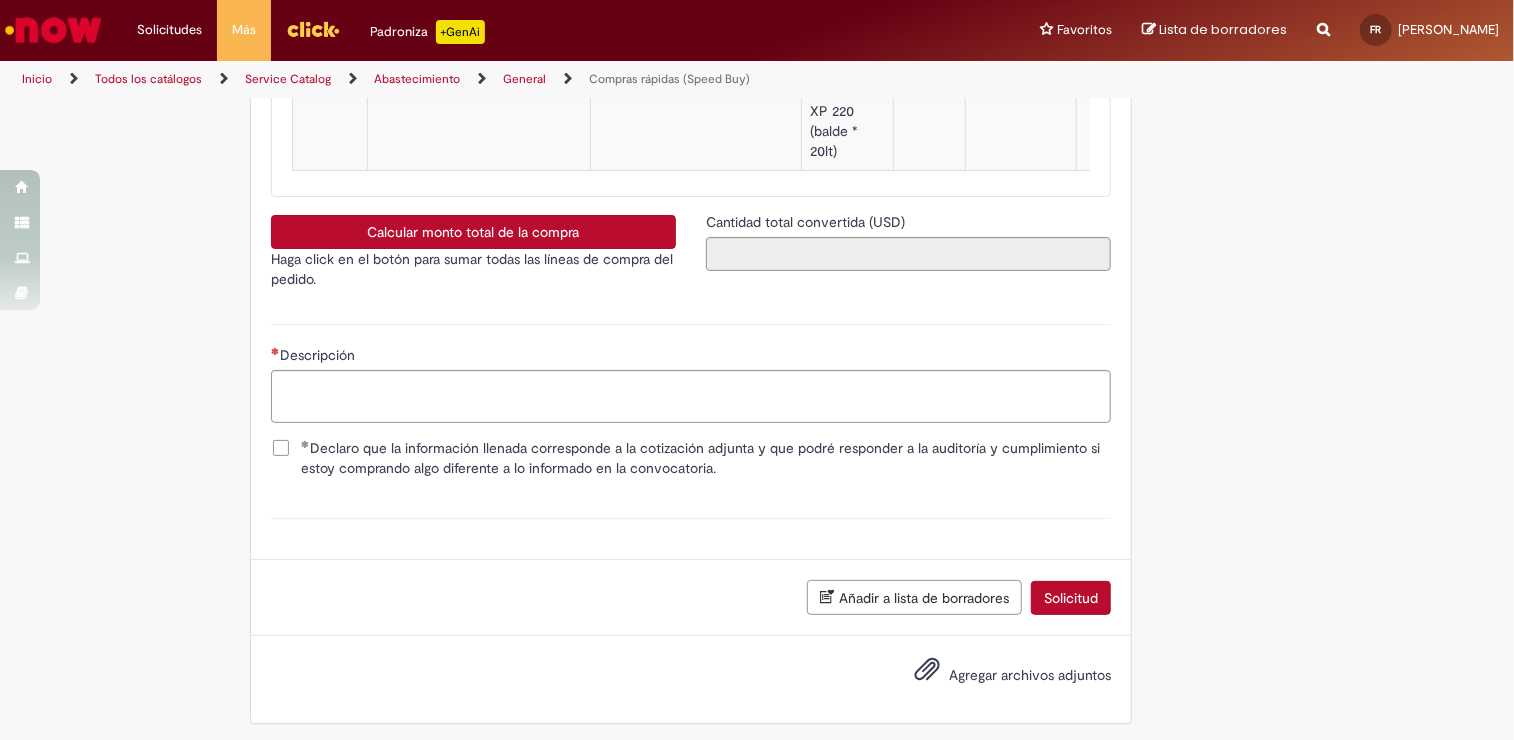 click on "Agregar archivos adjuntos" at bounding box center (1030, 675) 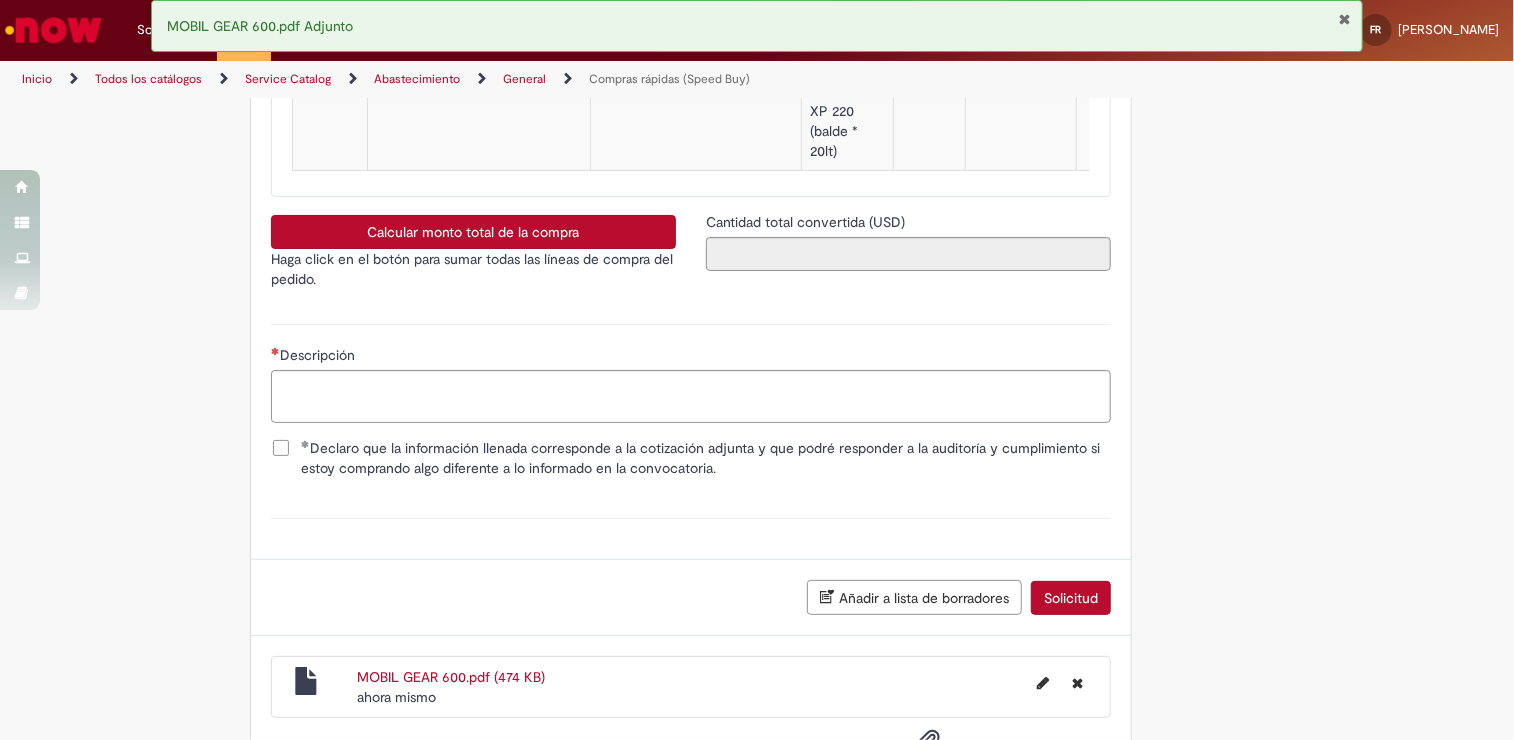 click on "MOBIL GEAR 600.pdf (474 KB)" at bounding box center (451, 677) 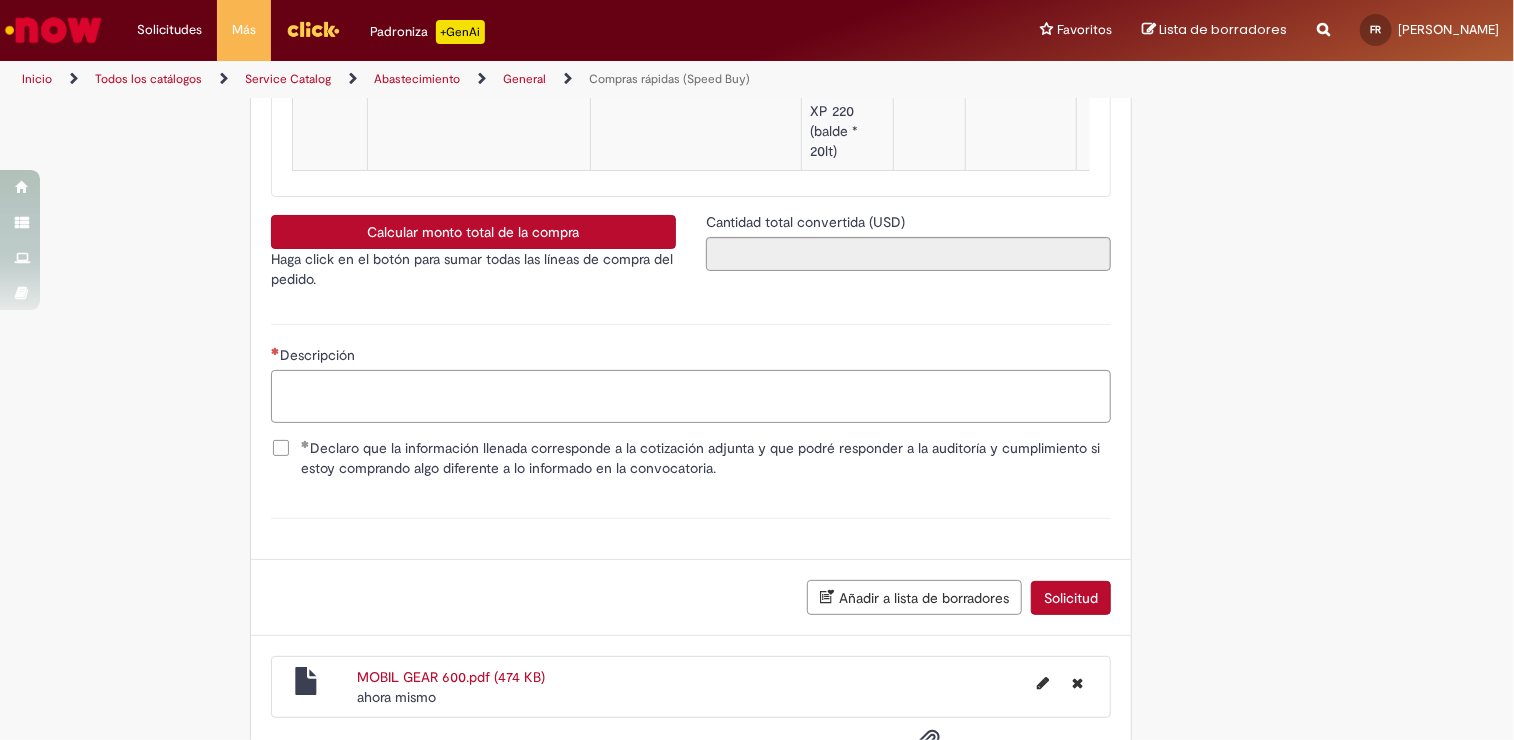 click on "Descripción" at bounding box center (691, 397) 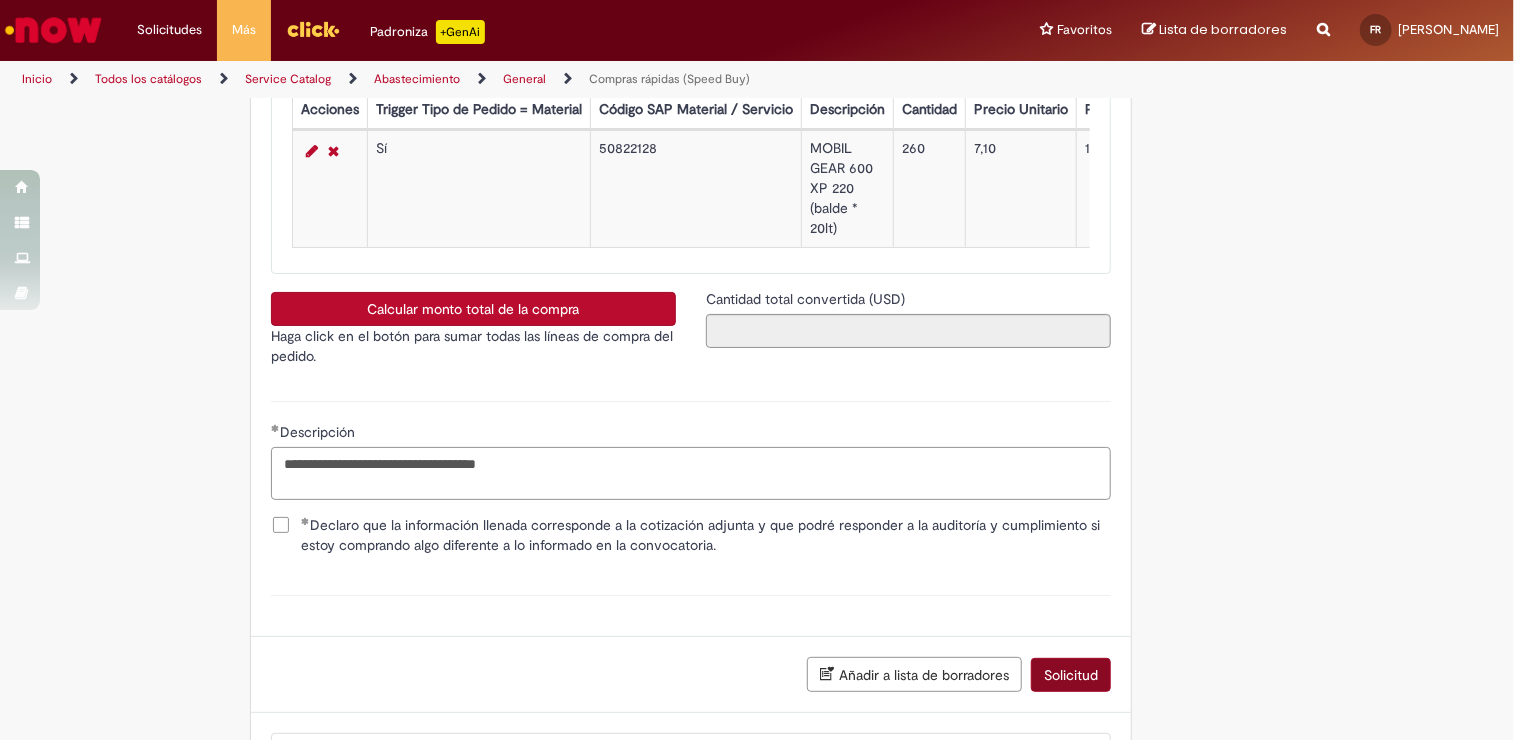scroll, scrollTop: 3100, scrollLeft: 0, axis: vertical 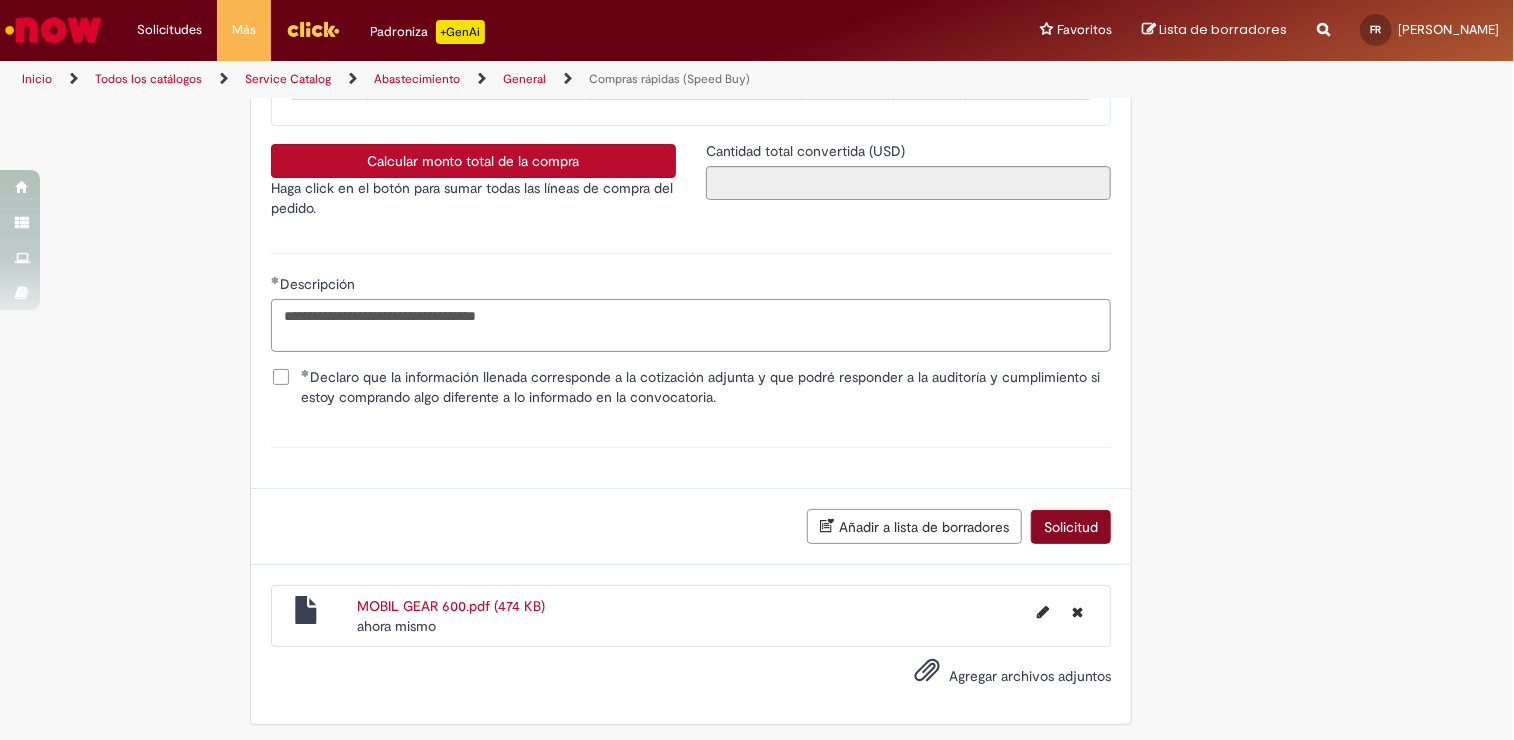 type on "**********" 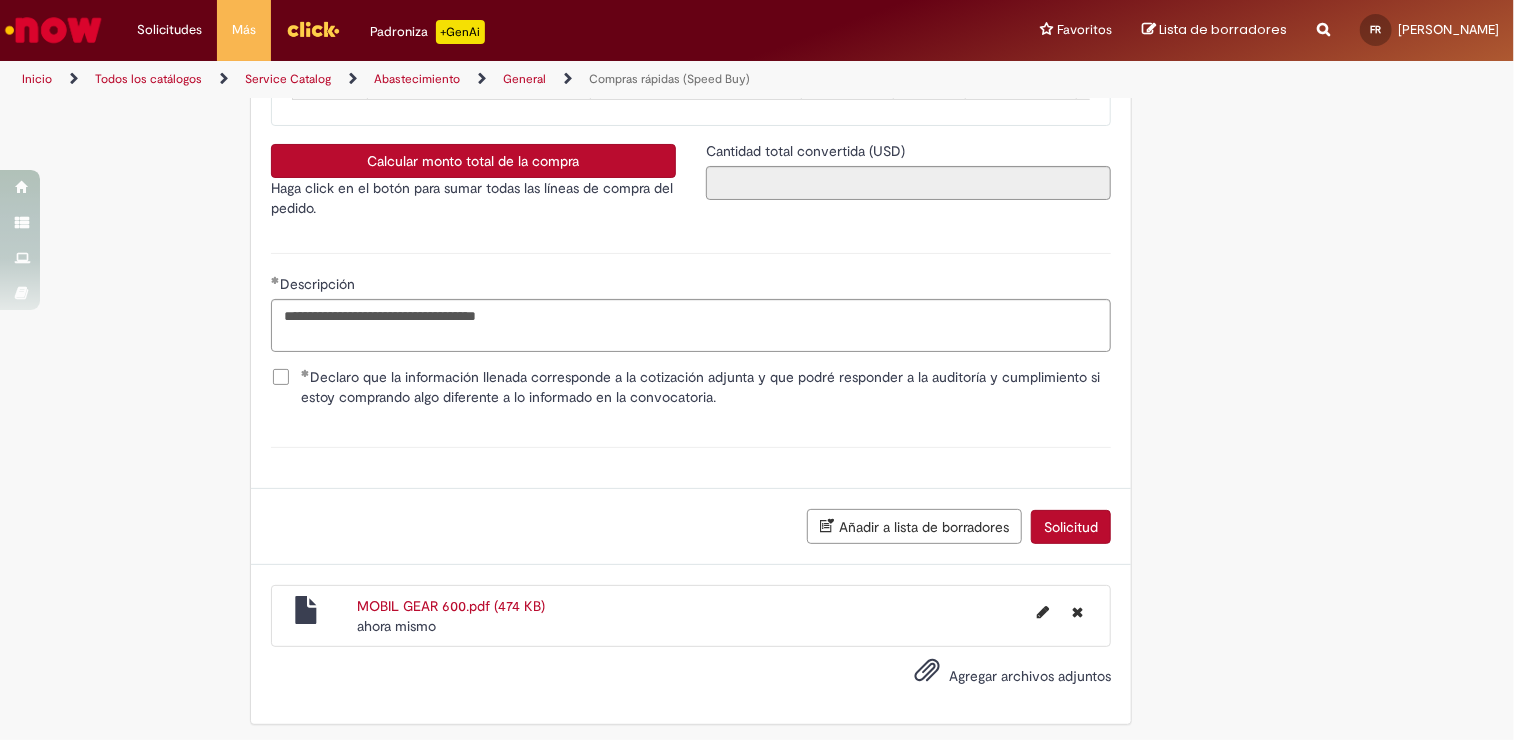 click on "Solicitud" at bounding box center [1071, 527] 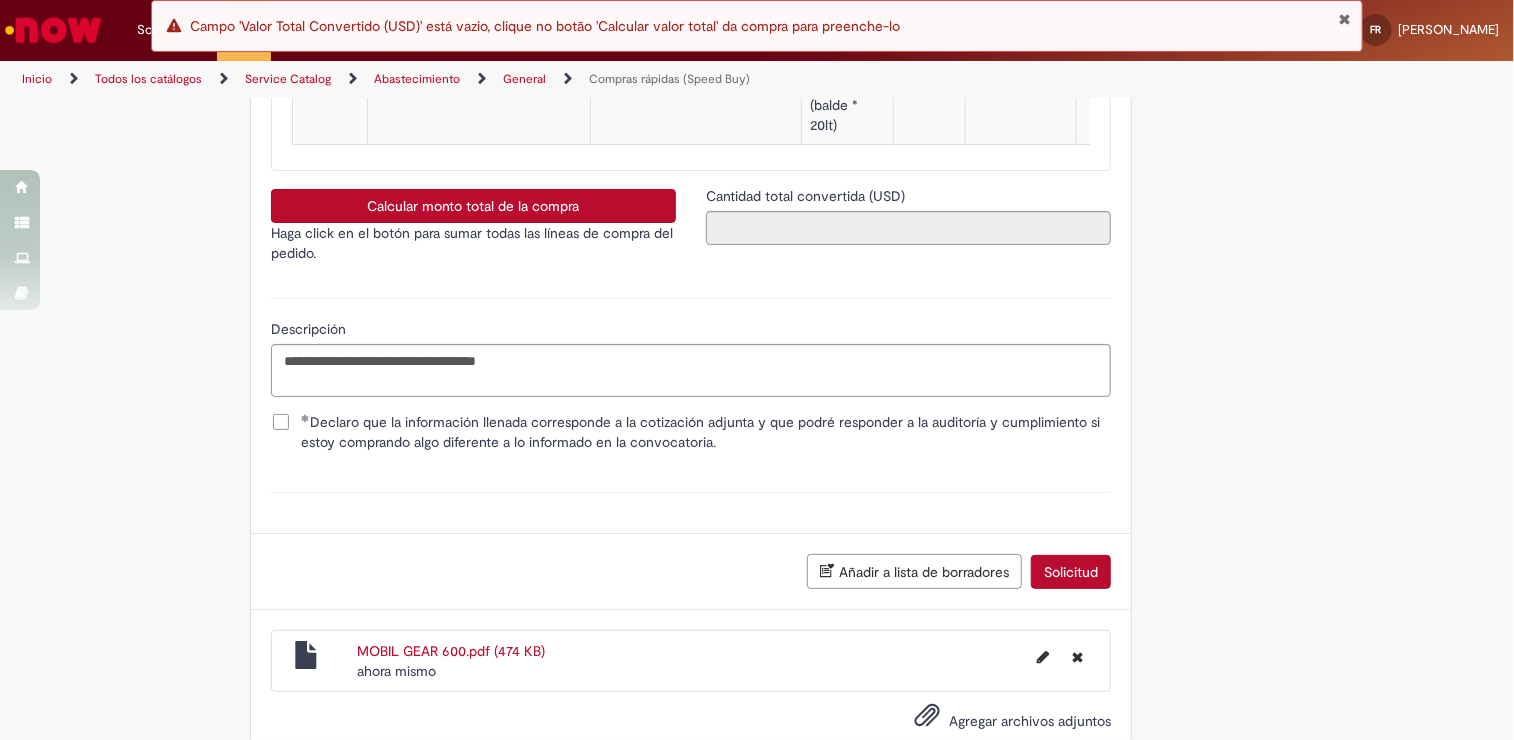 scroll, scrollTop: 3229, scrollLeft: 0, axis: vertical 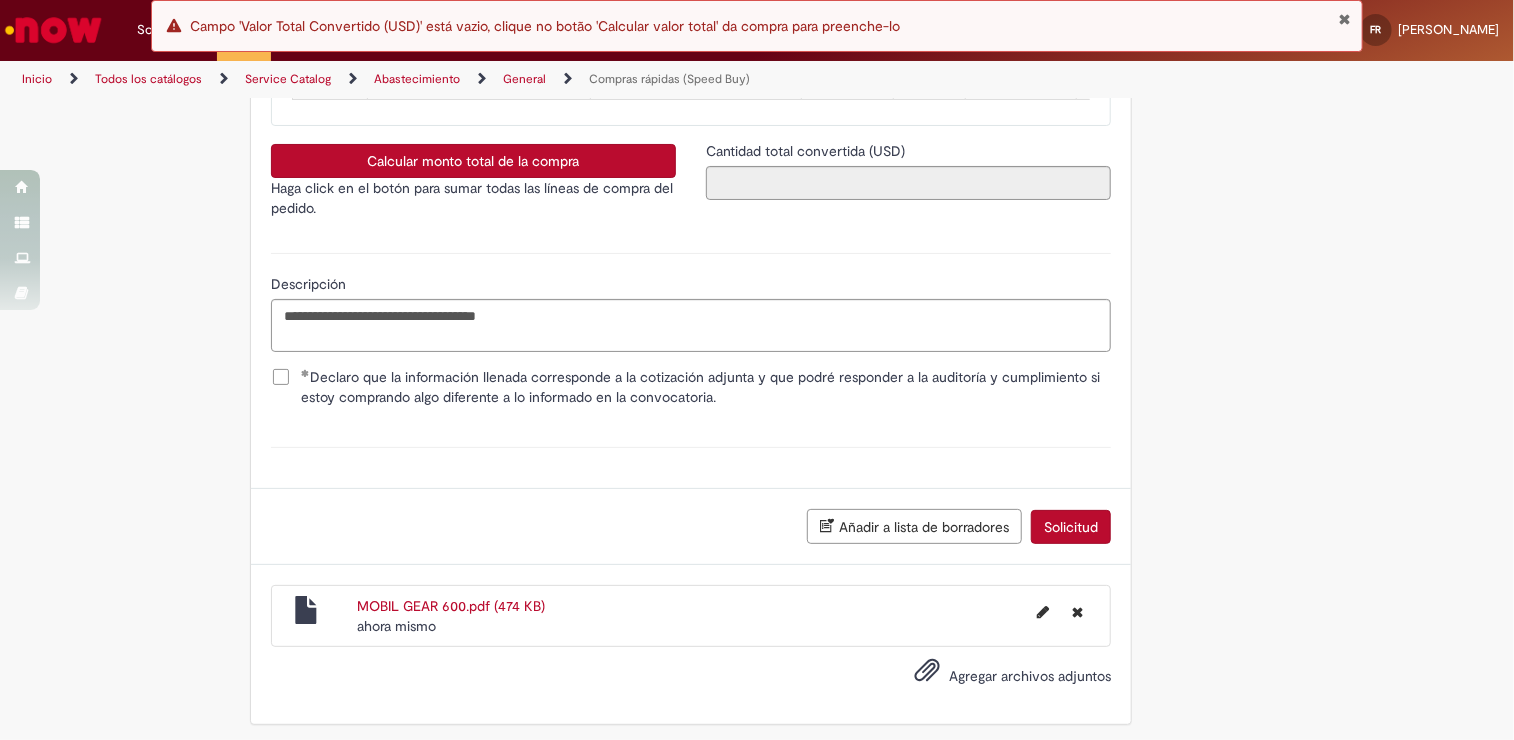 click on "Calcular monto total de la compra" at bounding box center (473, 161) 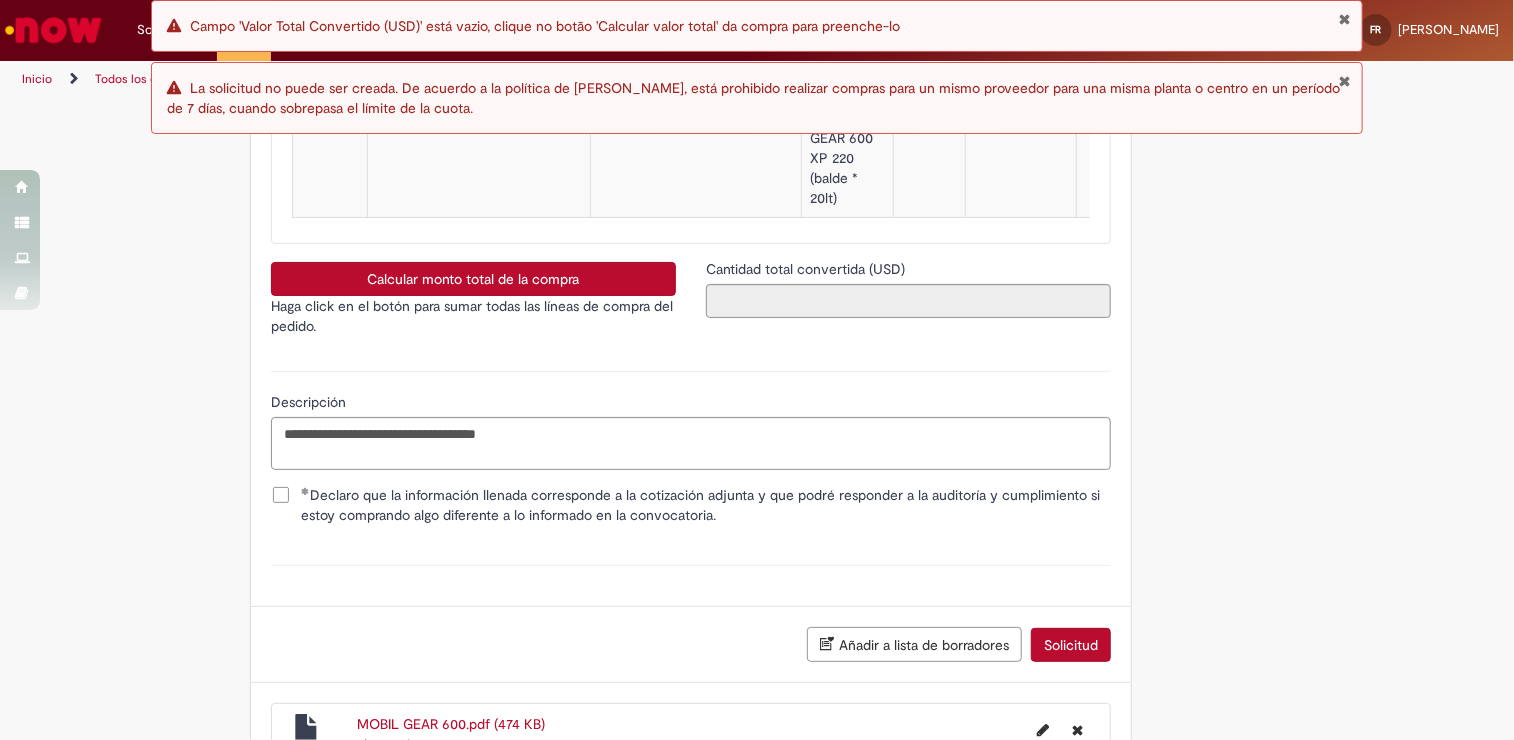 scroll, scrollTop: 3129, scrollLeft: 0, axis: vertical 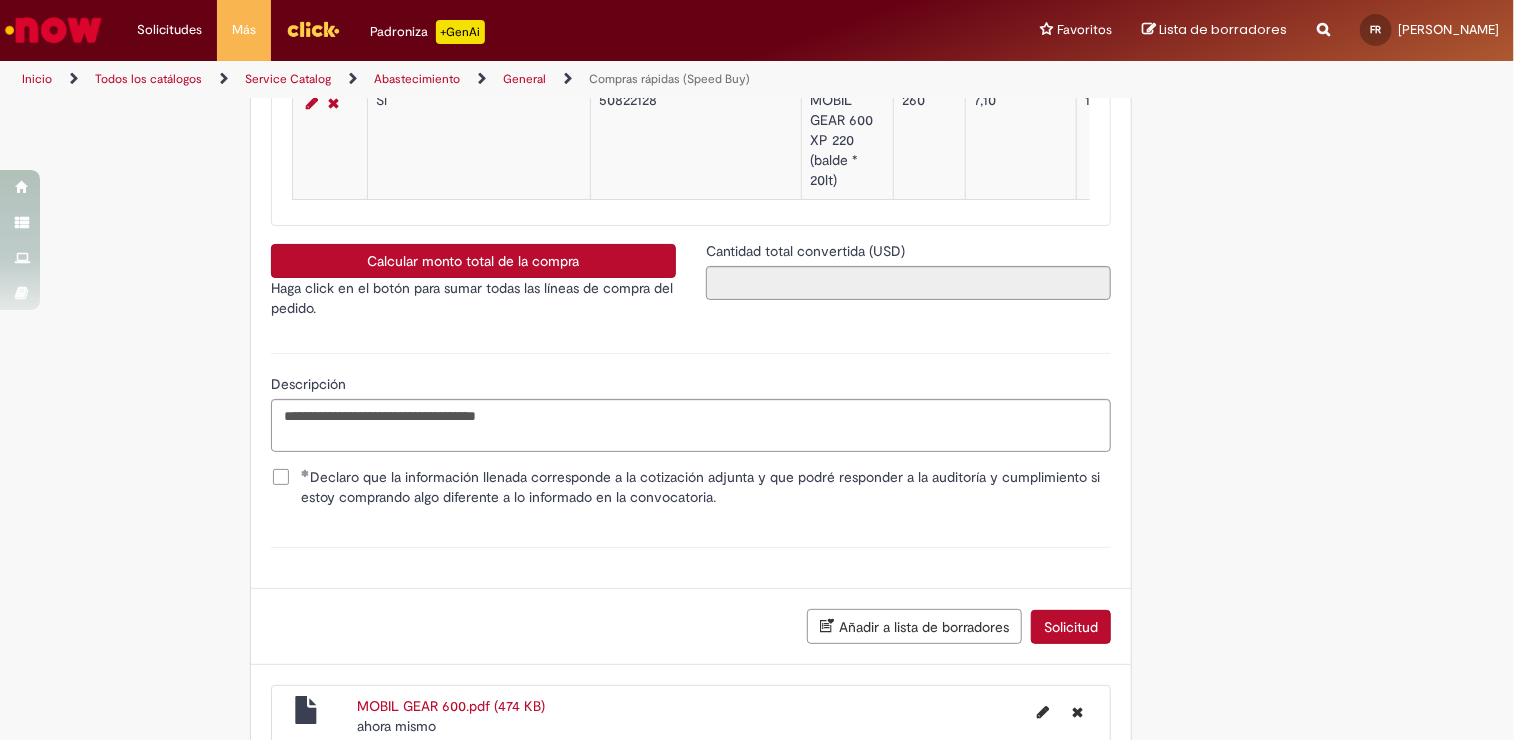 click on "Calcular monto total de la compra" at bounding box center (473, 261) 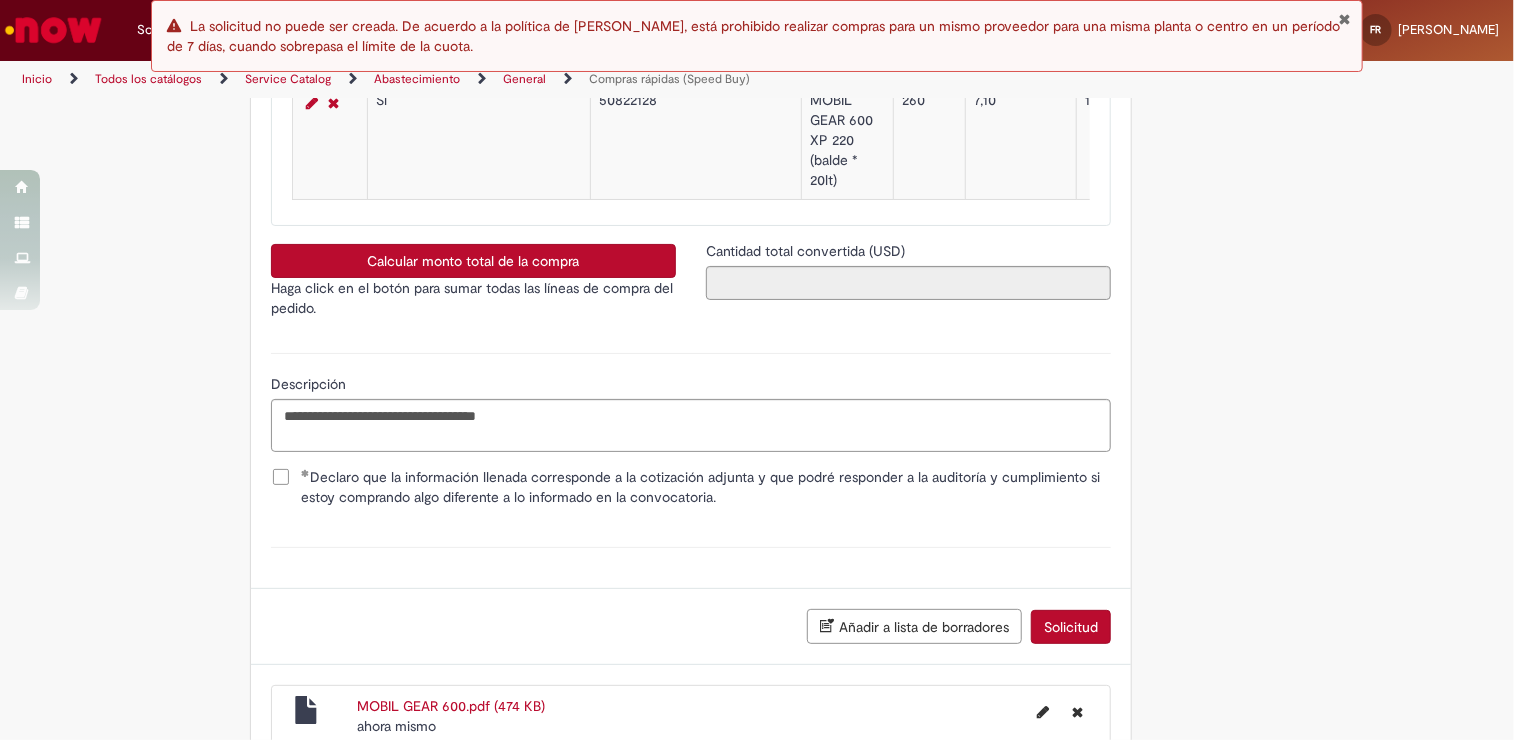 click on "Solicitud" at bounding box center (1071, 627) 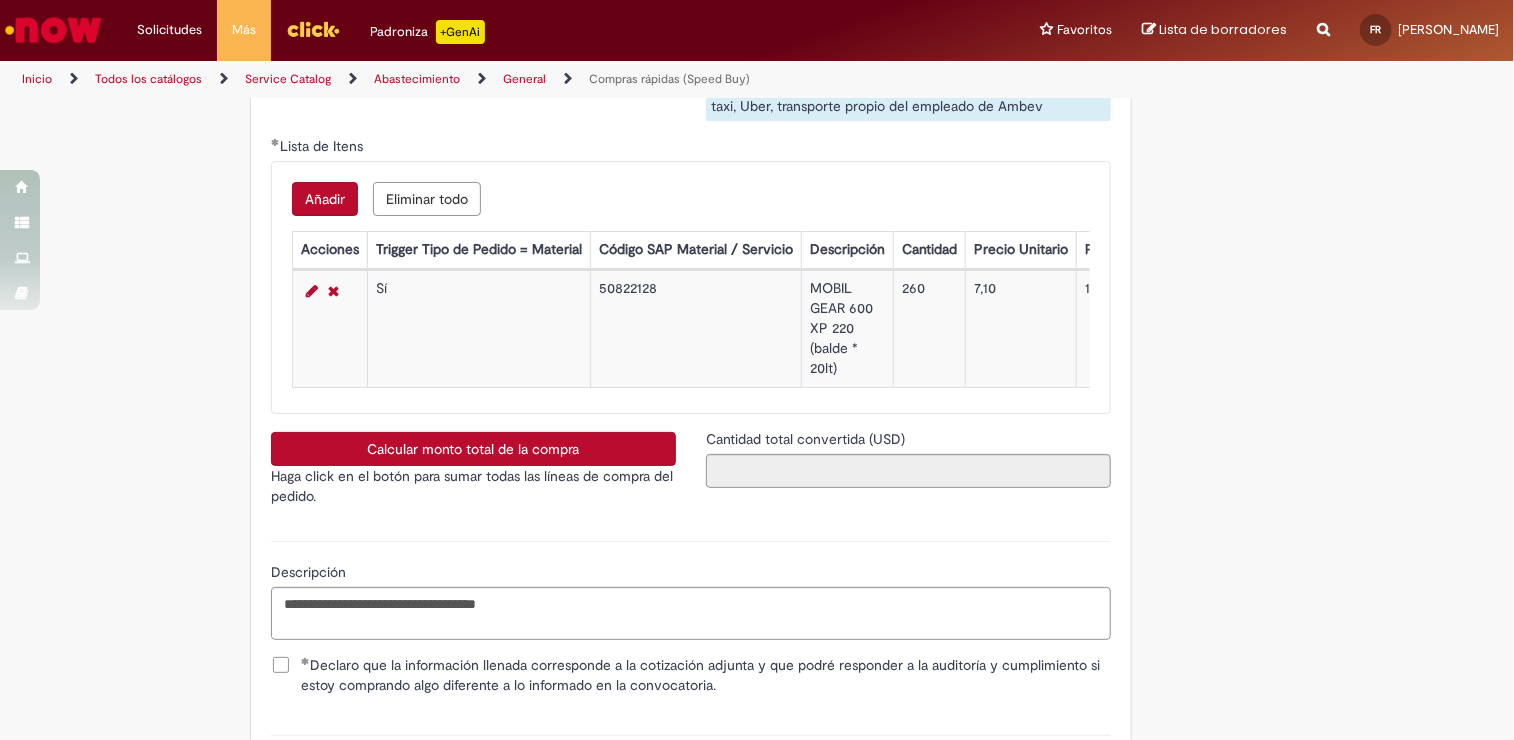 scroll, scrollTop: 2929, scrollLeft: 0, axis: vertical 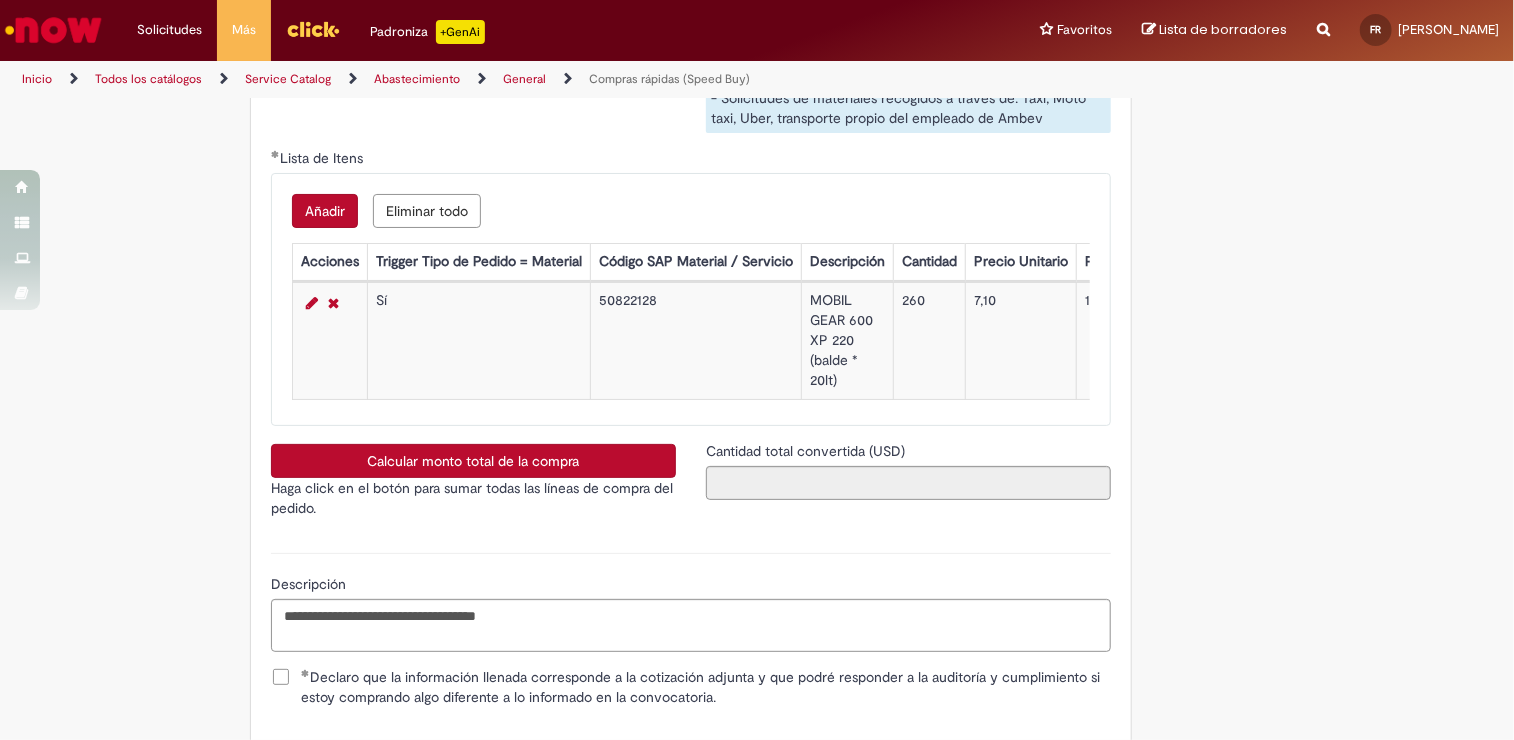 click on "Calcular monto total de la compra" at bounding box center (473, 461) 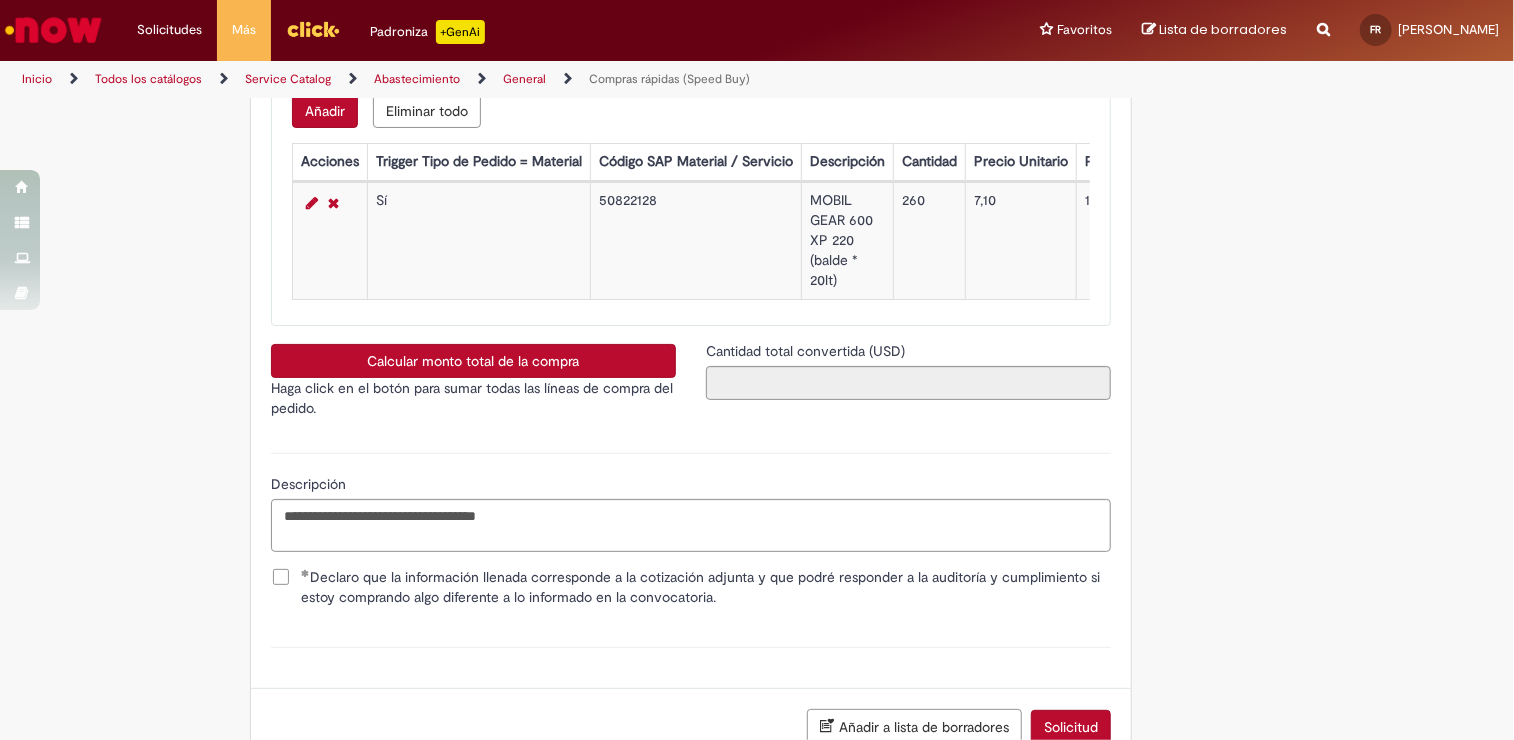 scroll, scrollTop: 3129, scrollLeft: 0, axis: vertical 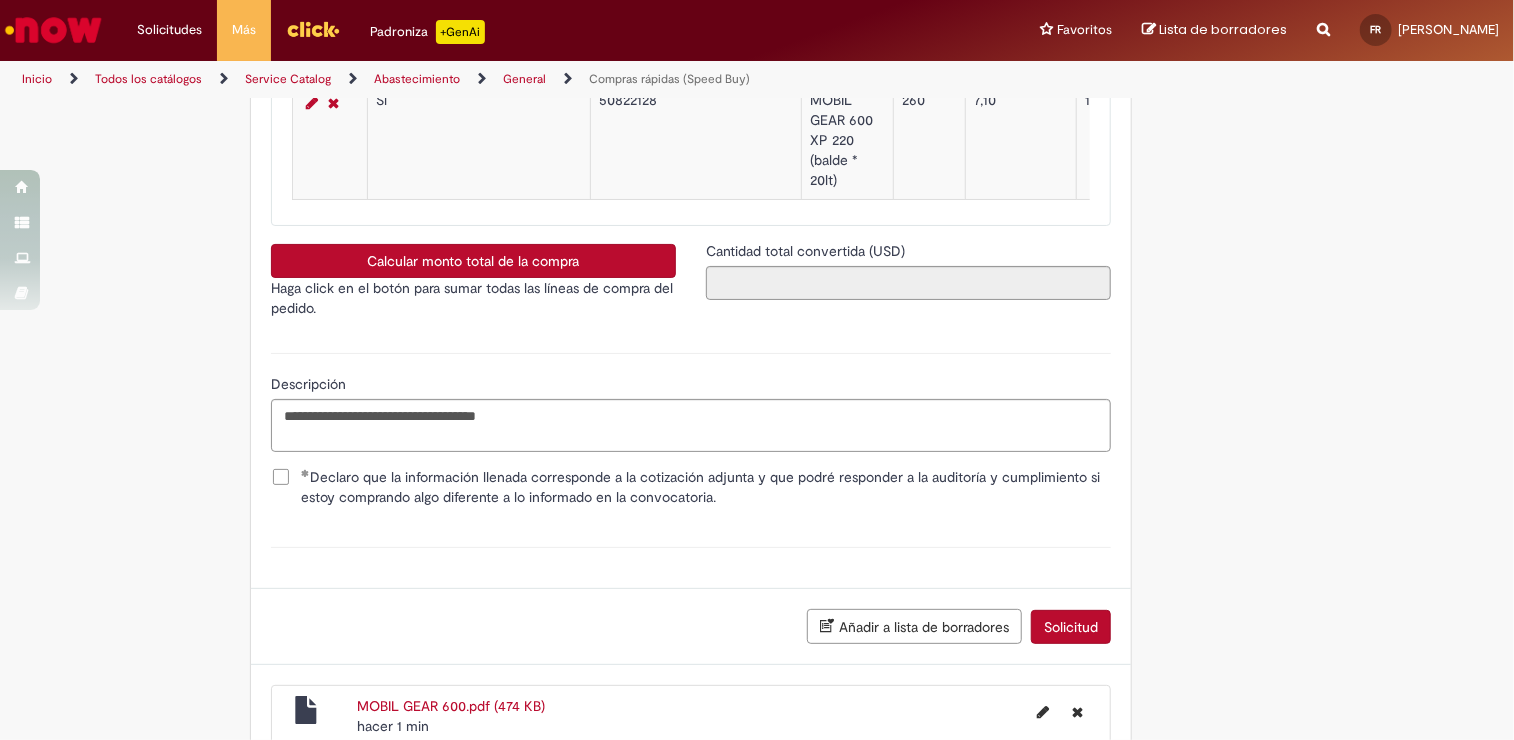 click on "Calcular monto total de la compra" at bounding box center [473, 261] 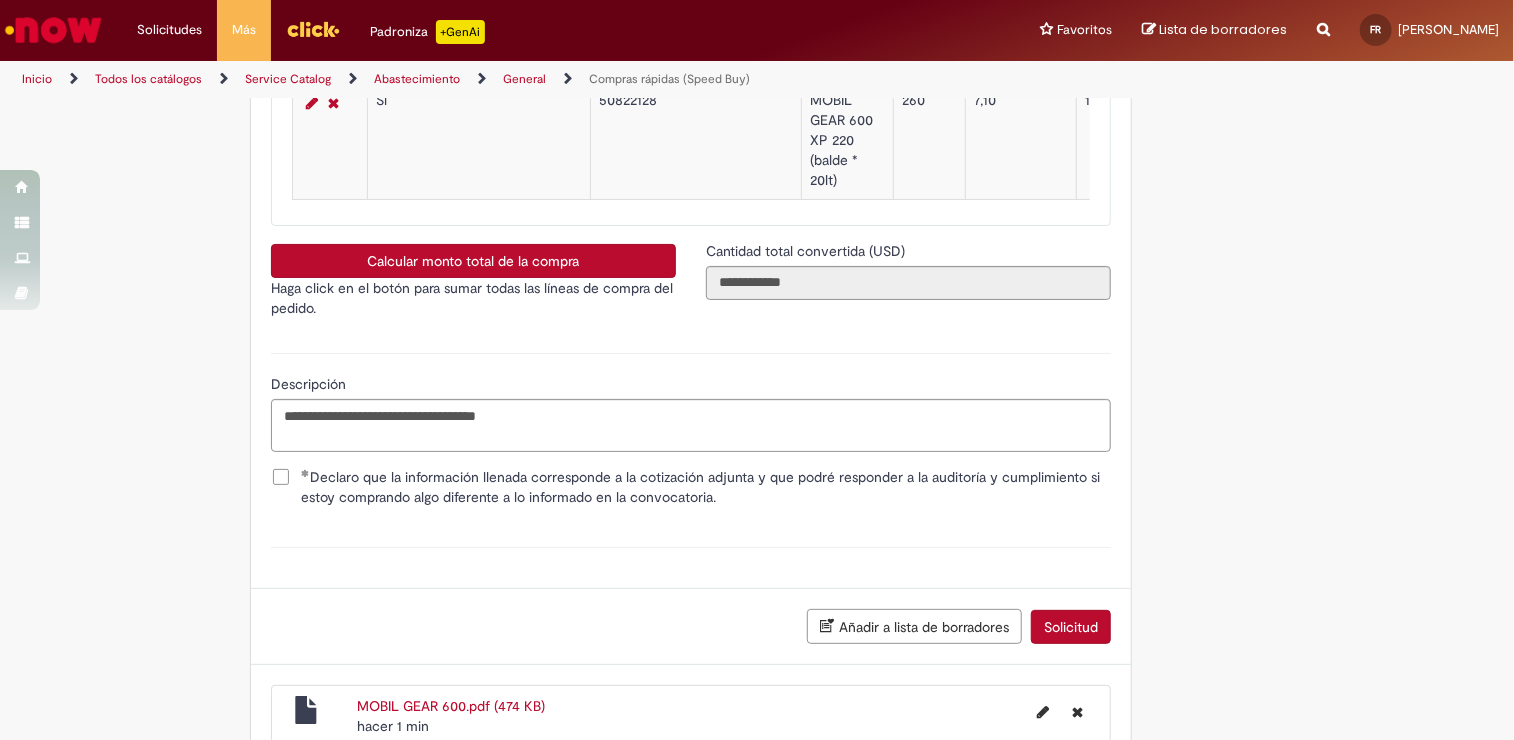 type 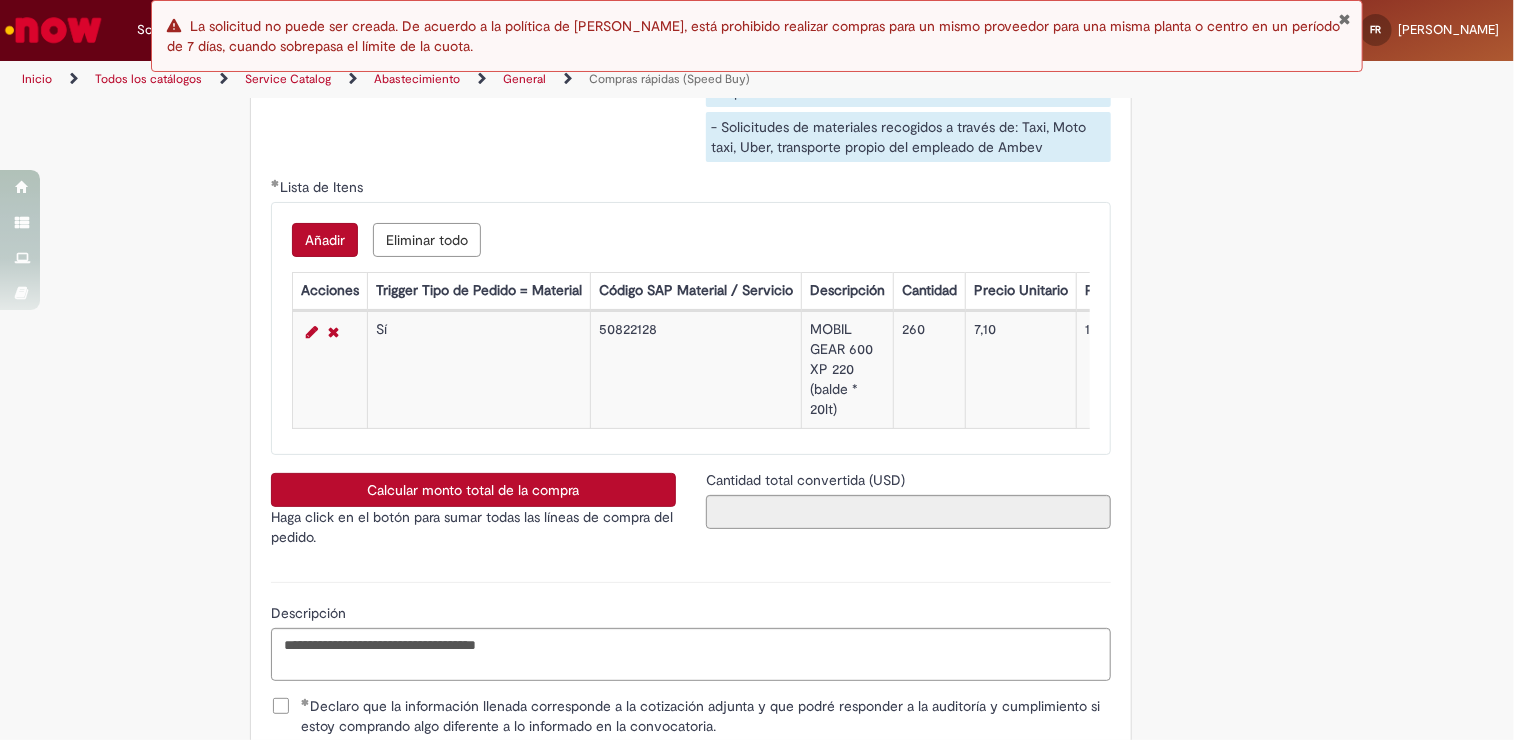scroll, scrollTop: 2929, scrollLeft: 0, axis: vertical 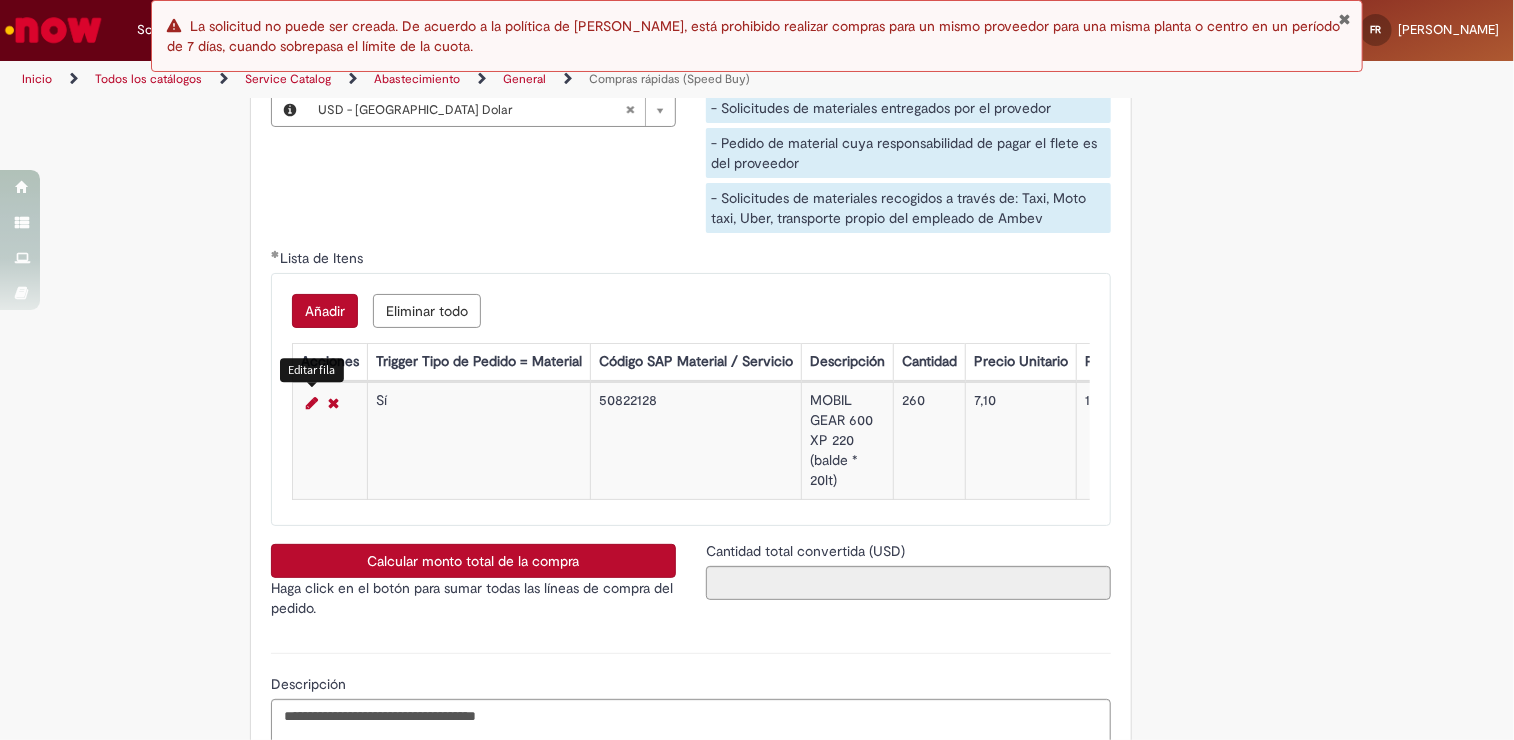 click at bounding box center [312, 403] 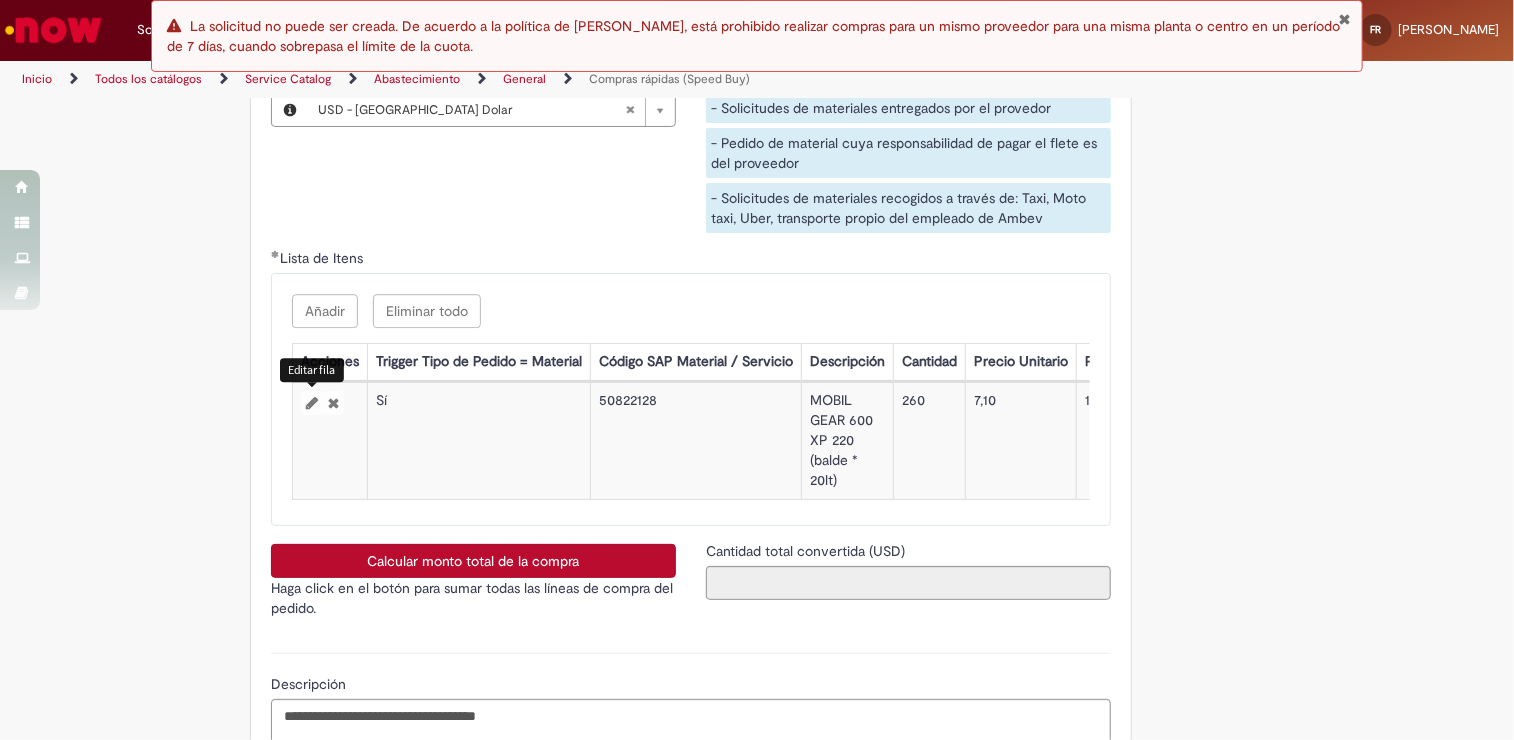 select on "**********" 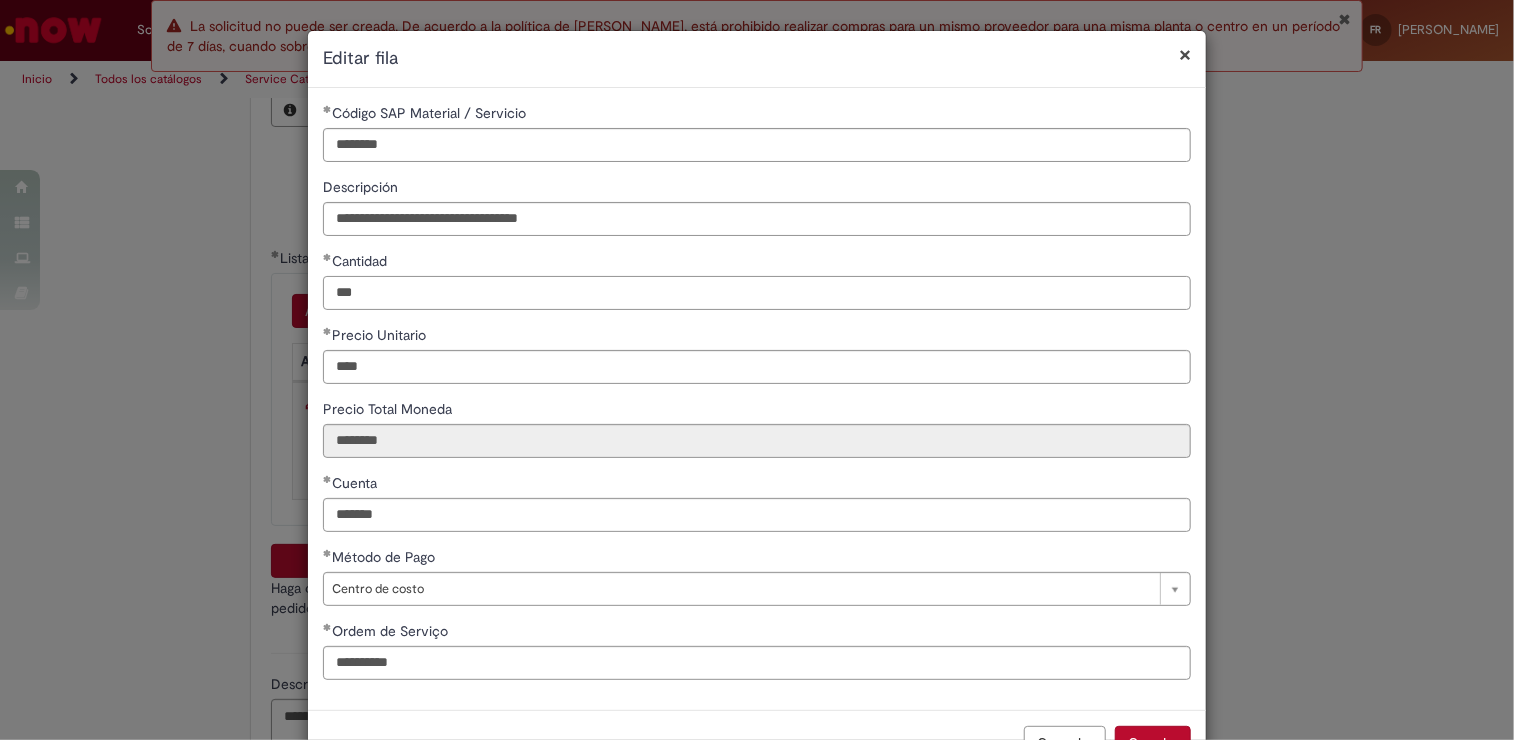 drag, startPoint x: 384, startPoint y: 291, endPoint x: 328, endPoint y: 291, distance: 56 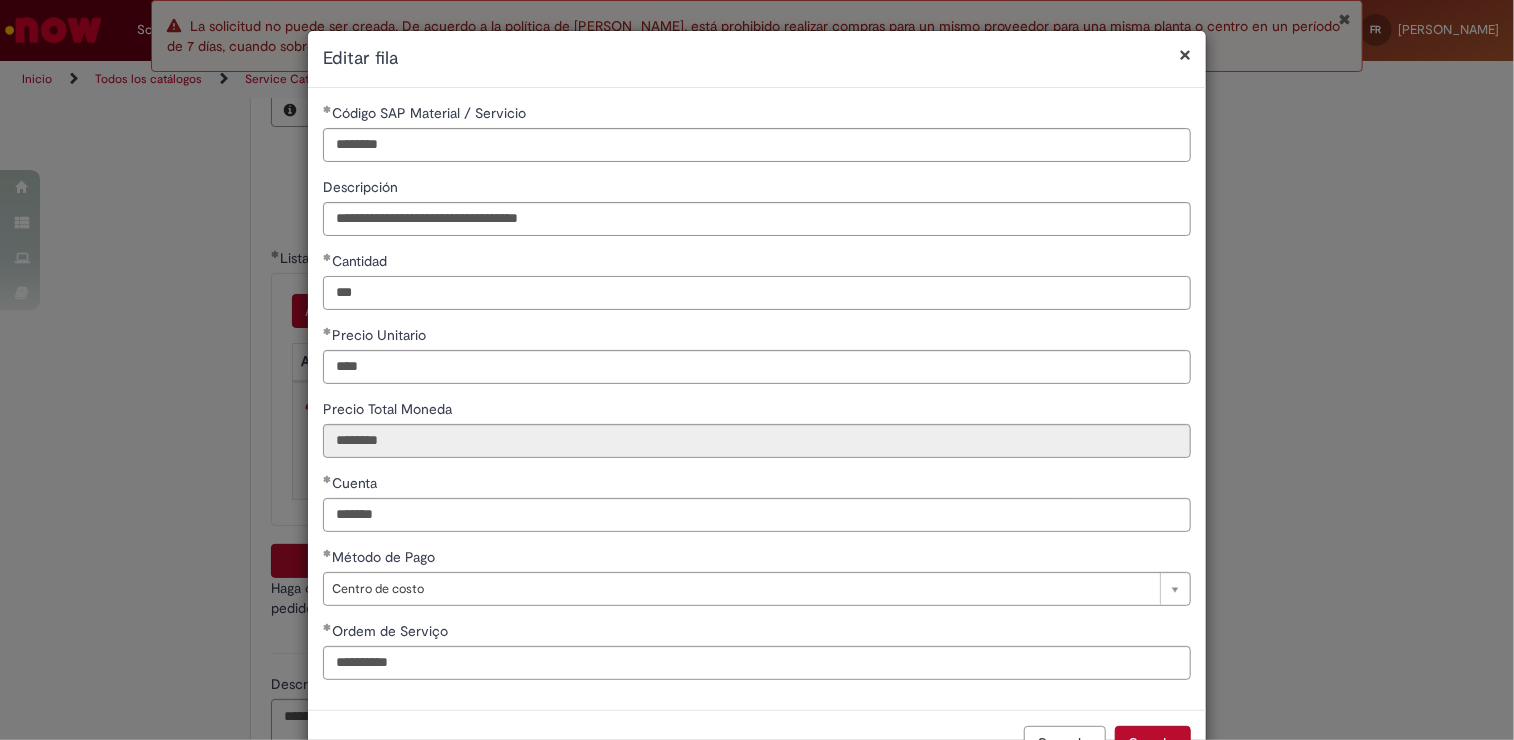 click on "***" at bounding box center (757, 293) 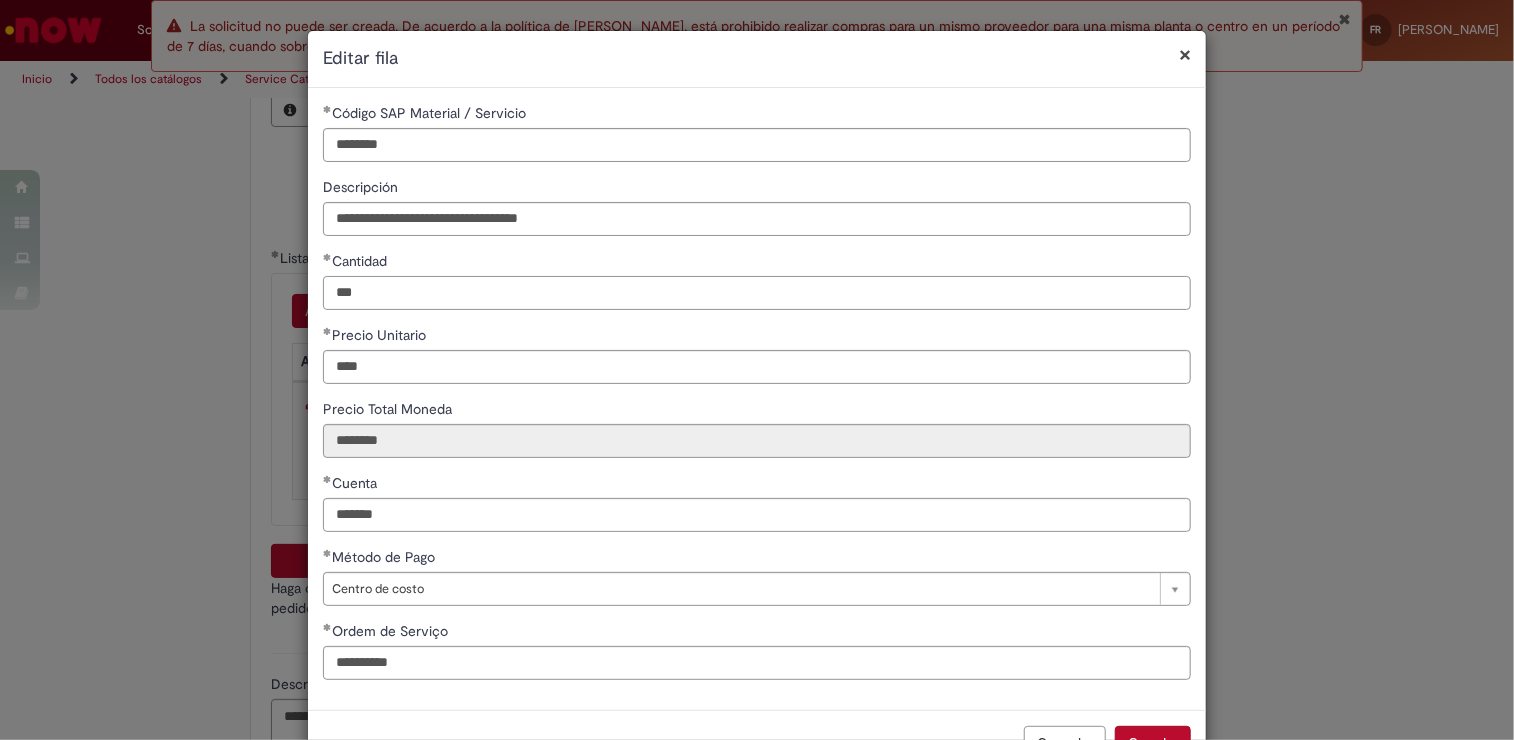 type on "***" 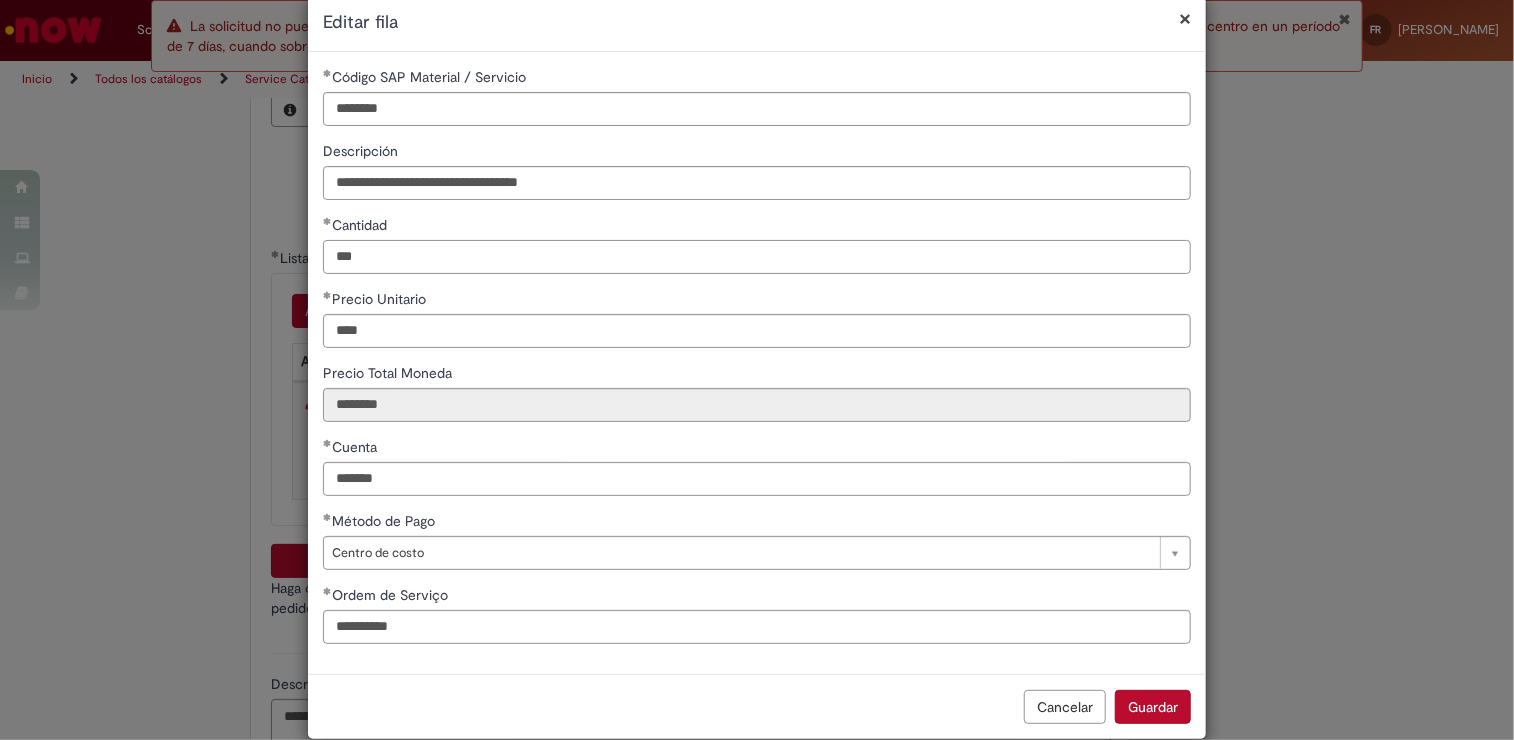 scroll, scrollTop: 64, scrollLeft: 0, axis: vertical 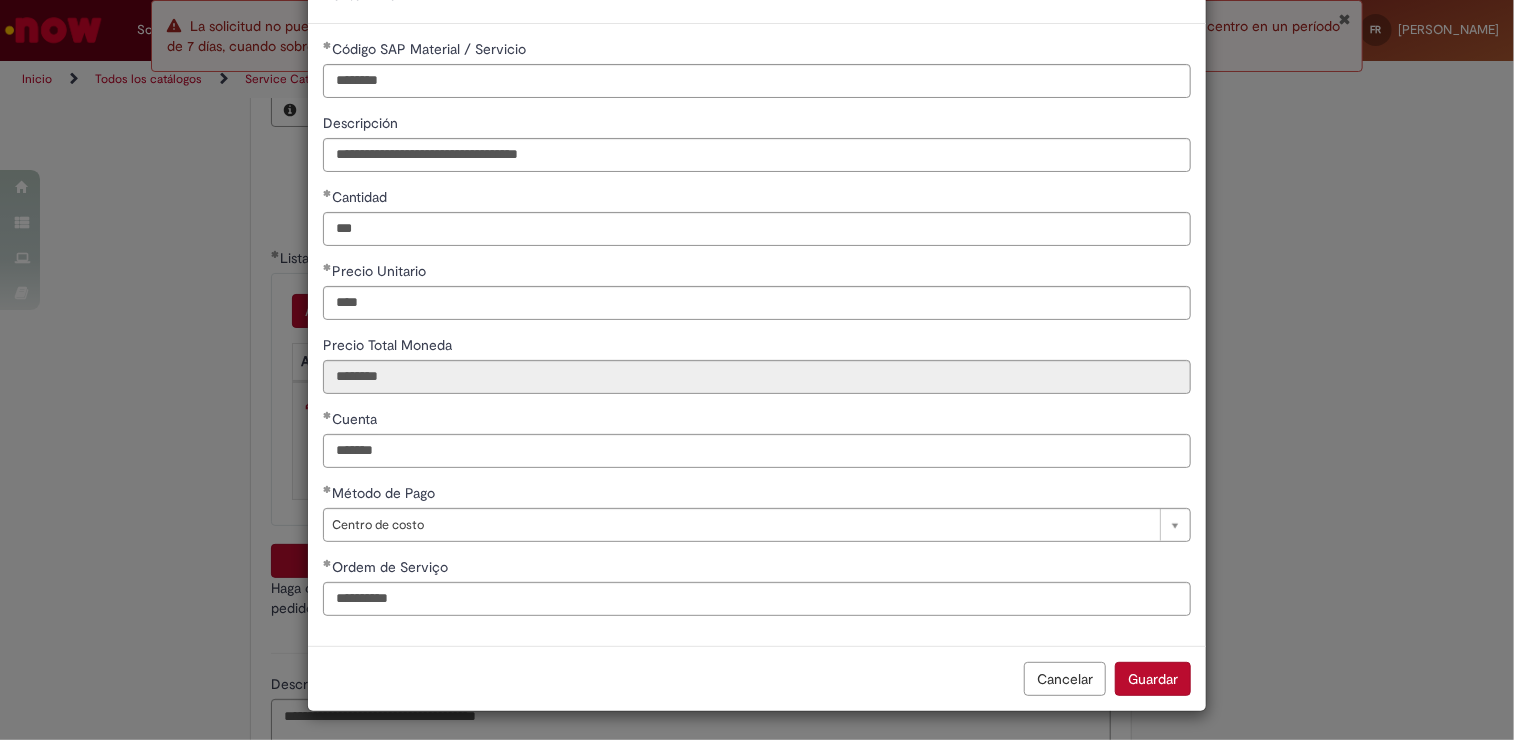 type on "********" 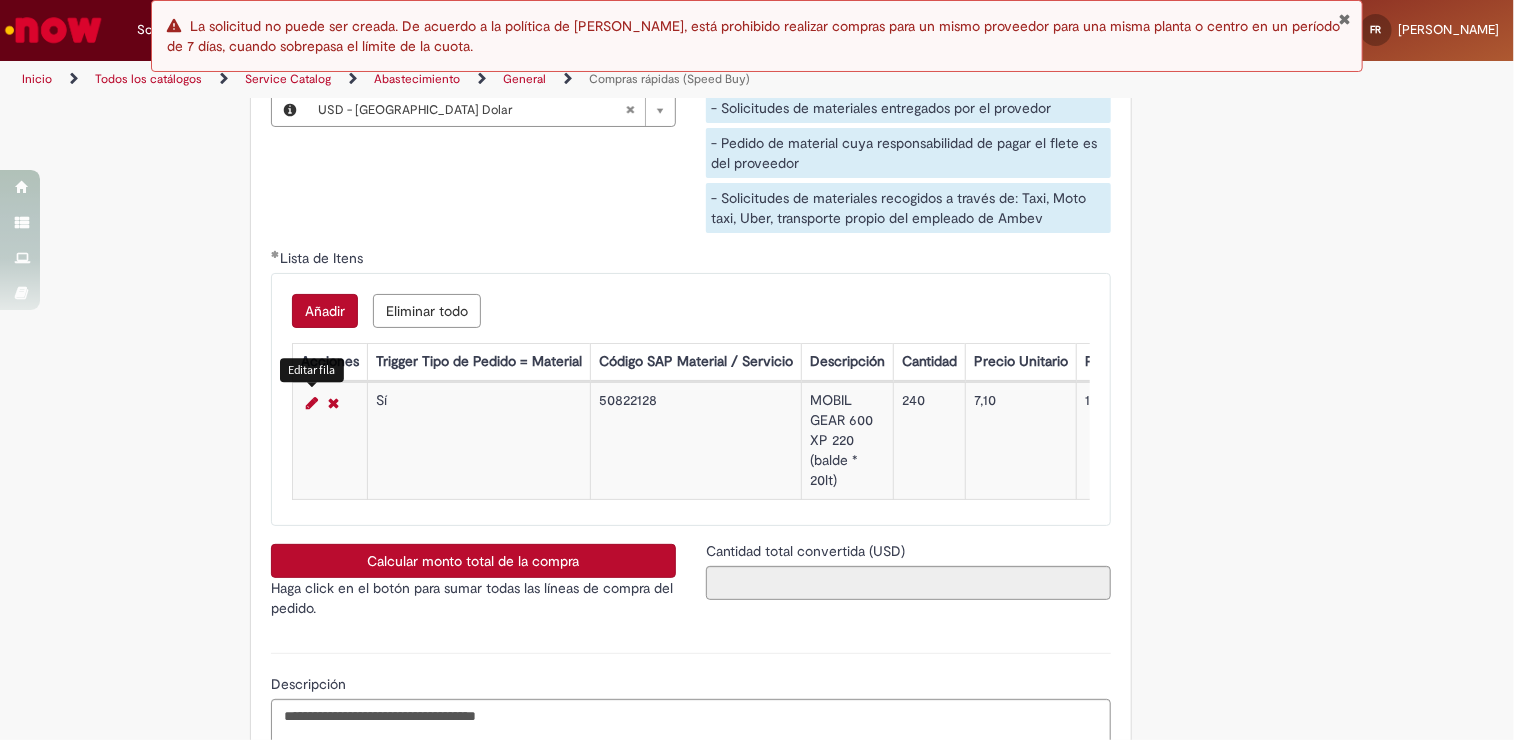 click on "Calcular monto total de la compra" at bounding box center (473, 561) 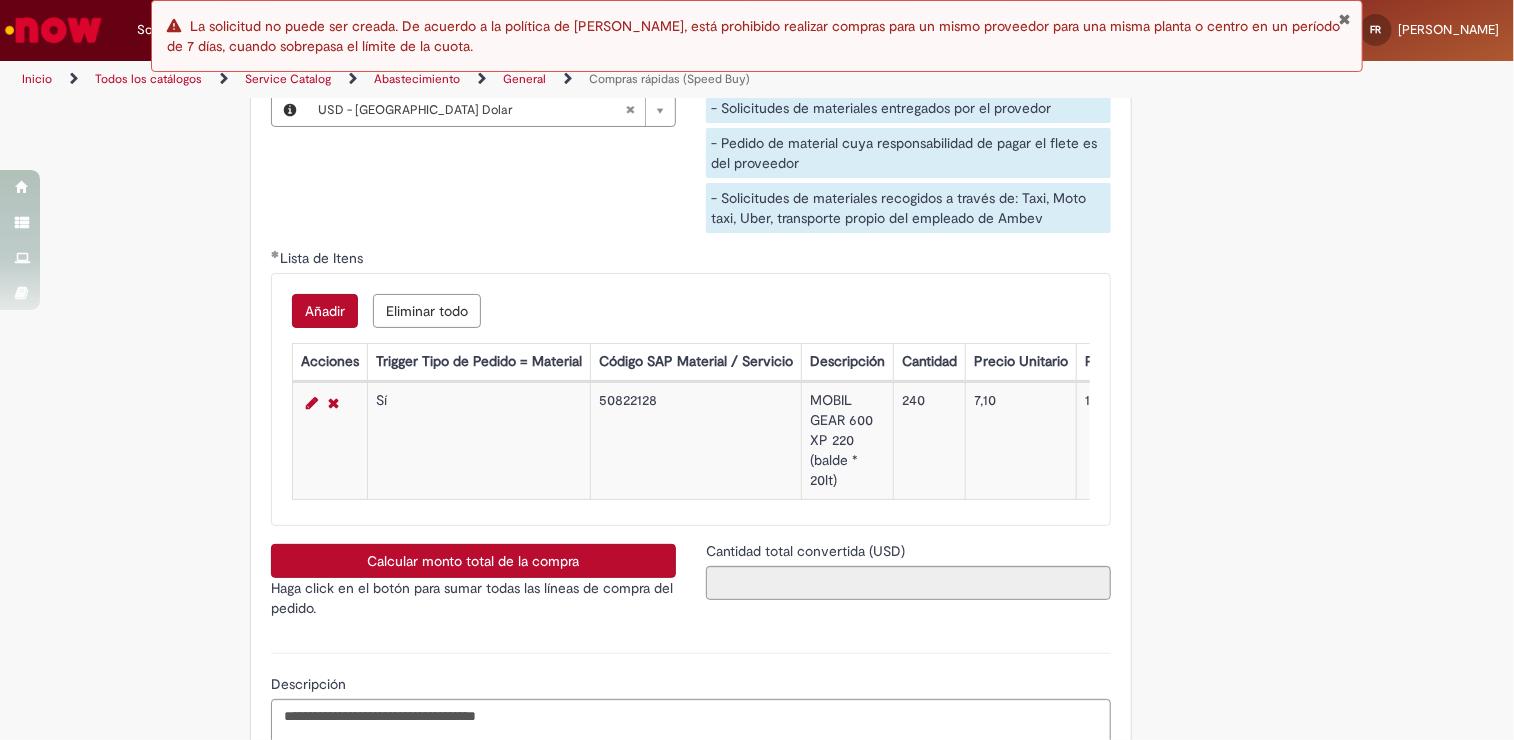 type on "**********" 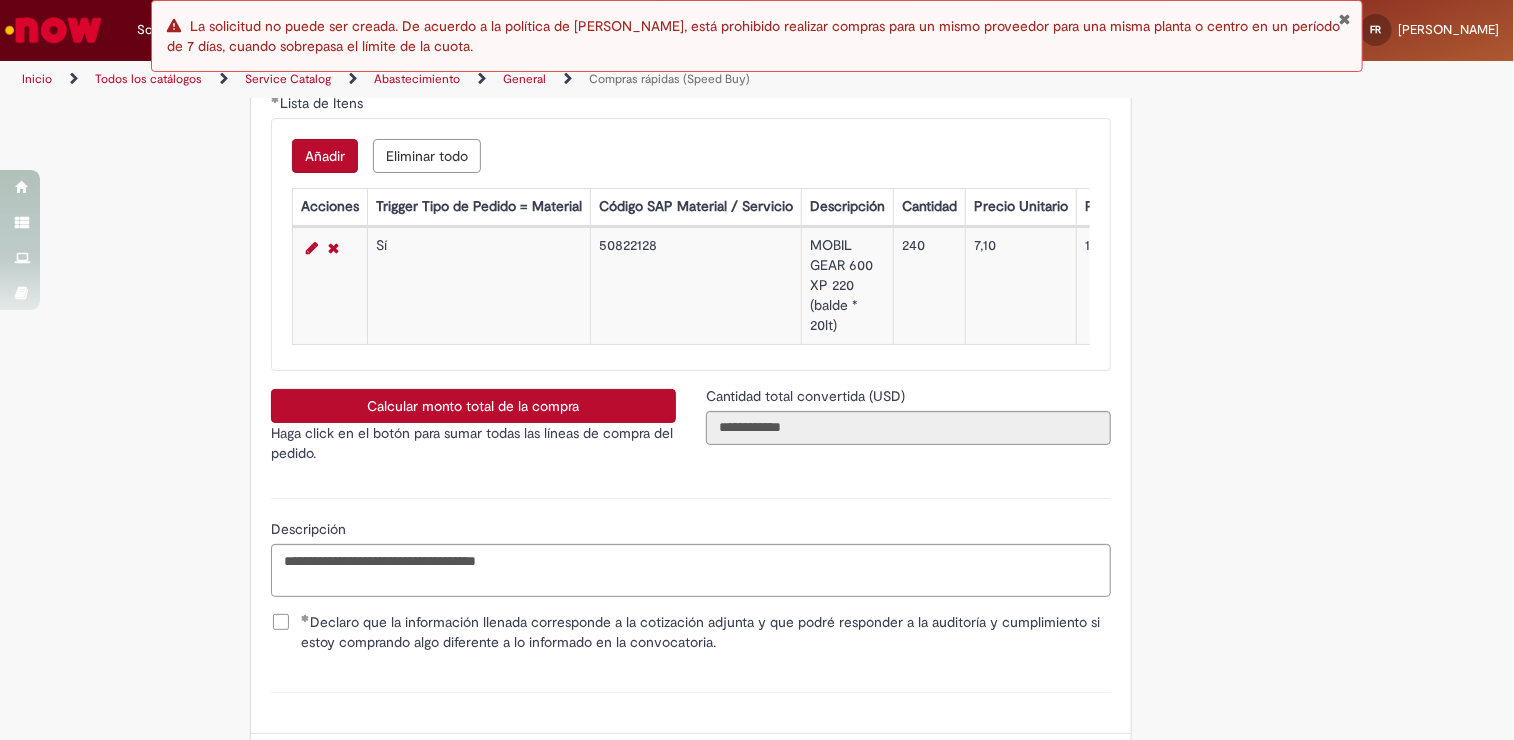 scroll, scrollTop: 3229, scrollLeft: 0, axis: vertical 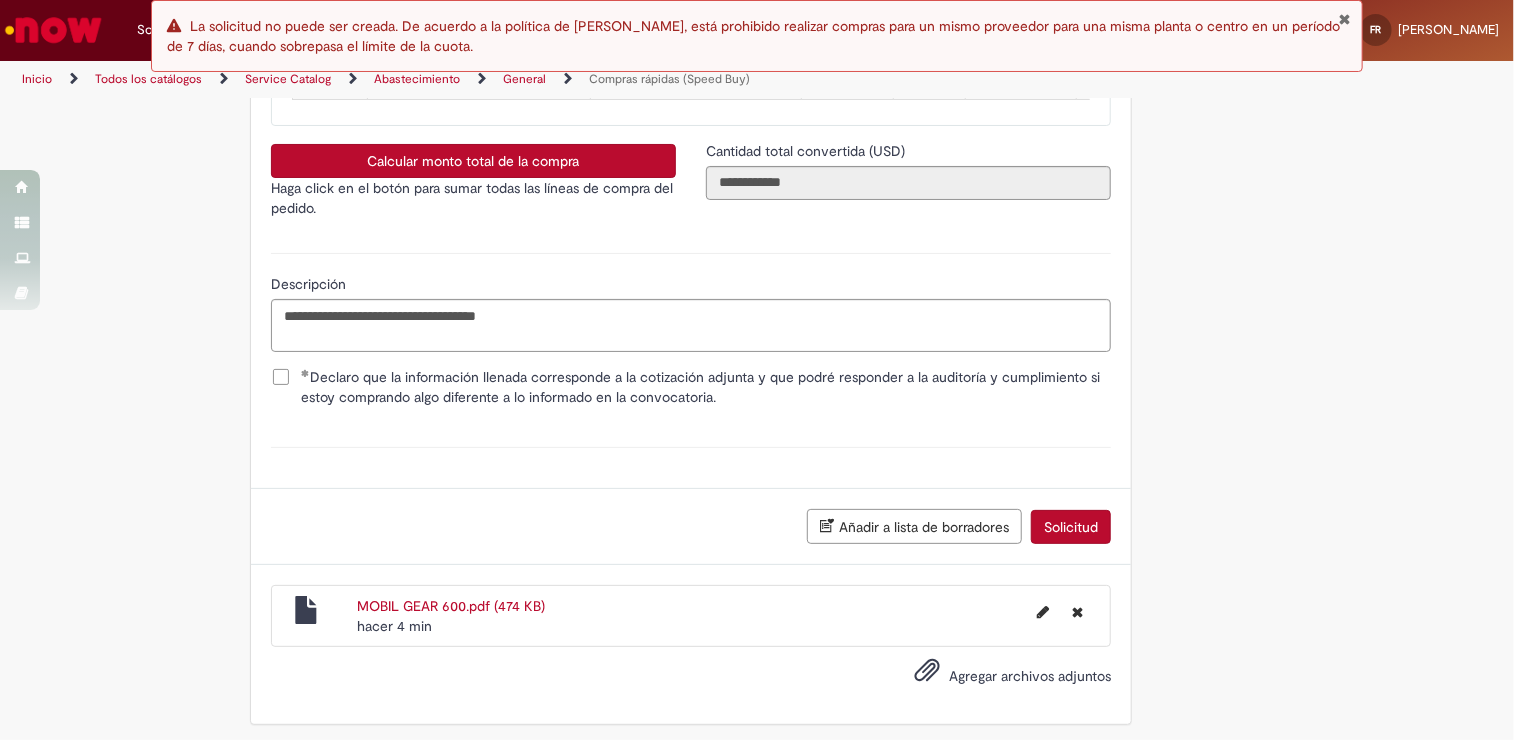 click on "Solicitud" at bounding box center (1071, 527) 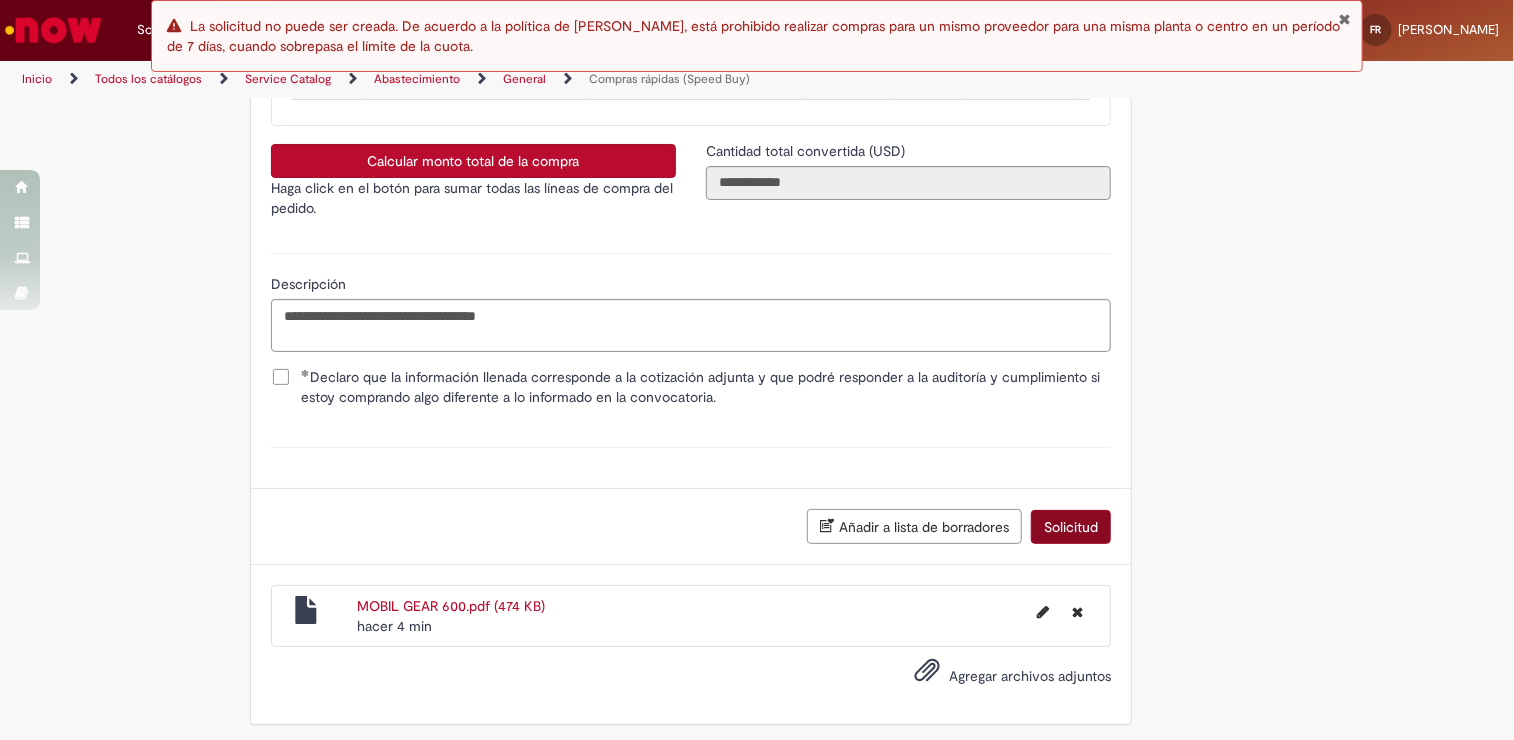scroll, scrollTop: 3184, scrollLeft: 0, axis: vertical 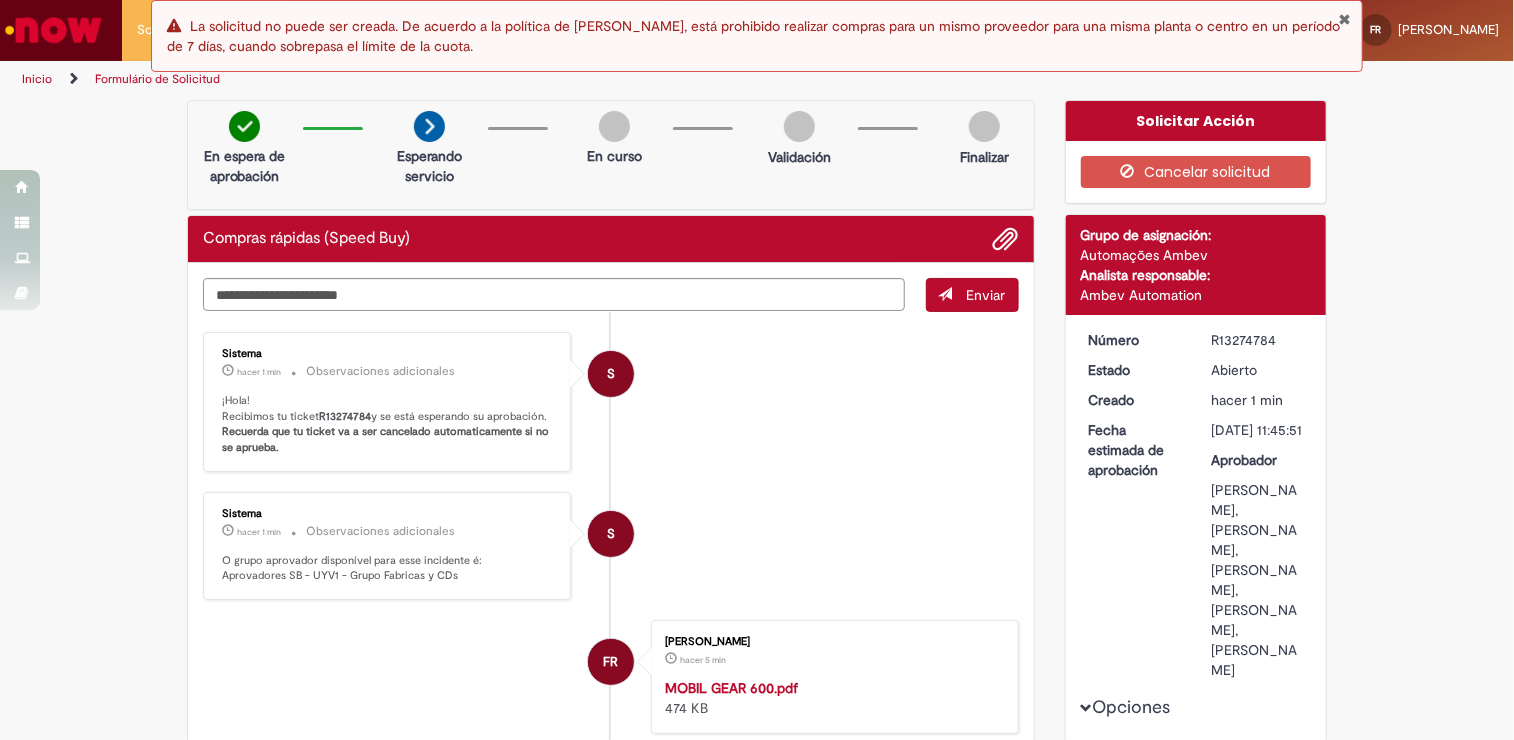 click at bounding box center [1345, 19] 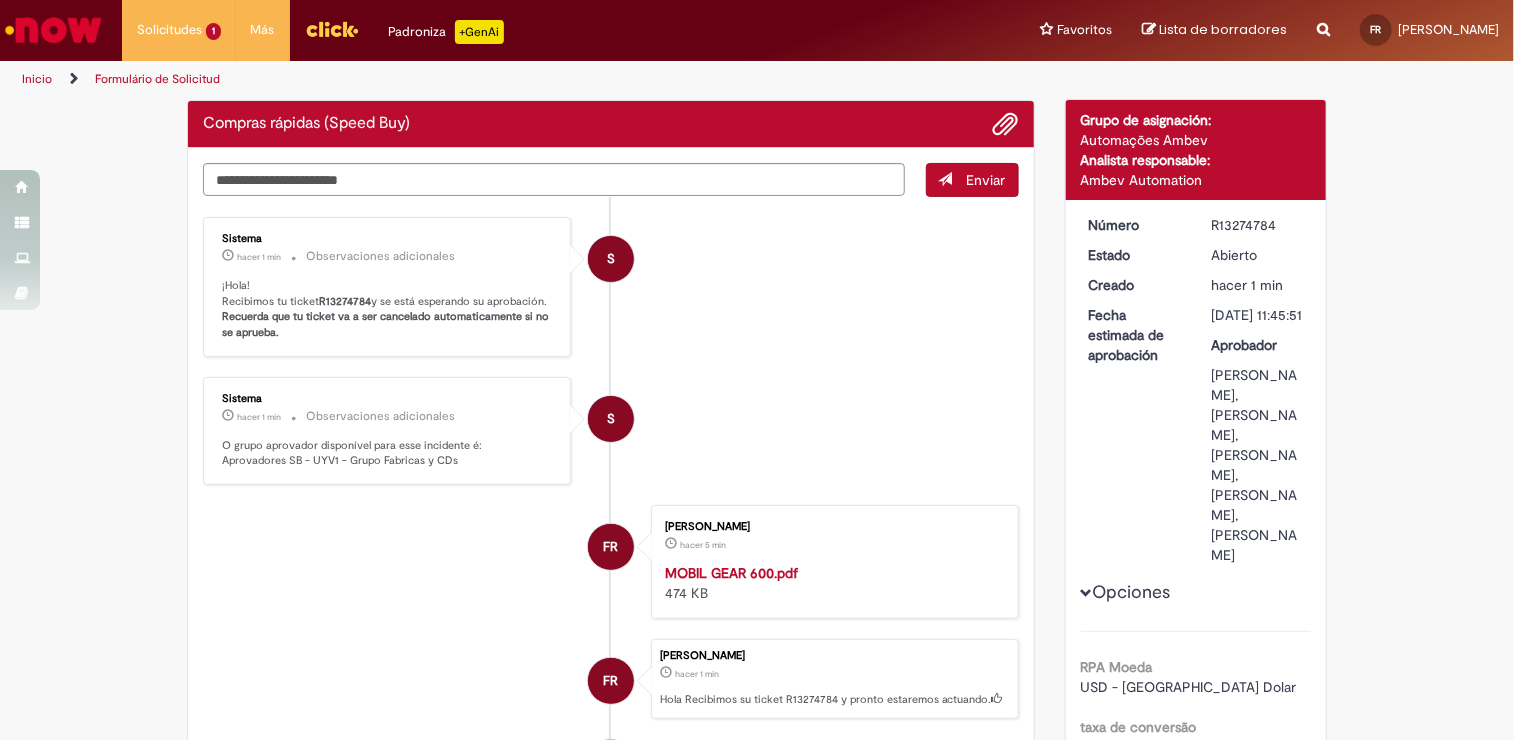 scroll, scrollTop: 100, scrollLeft: 0, axis: vertical 